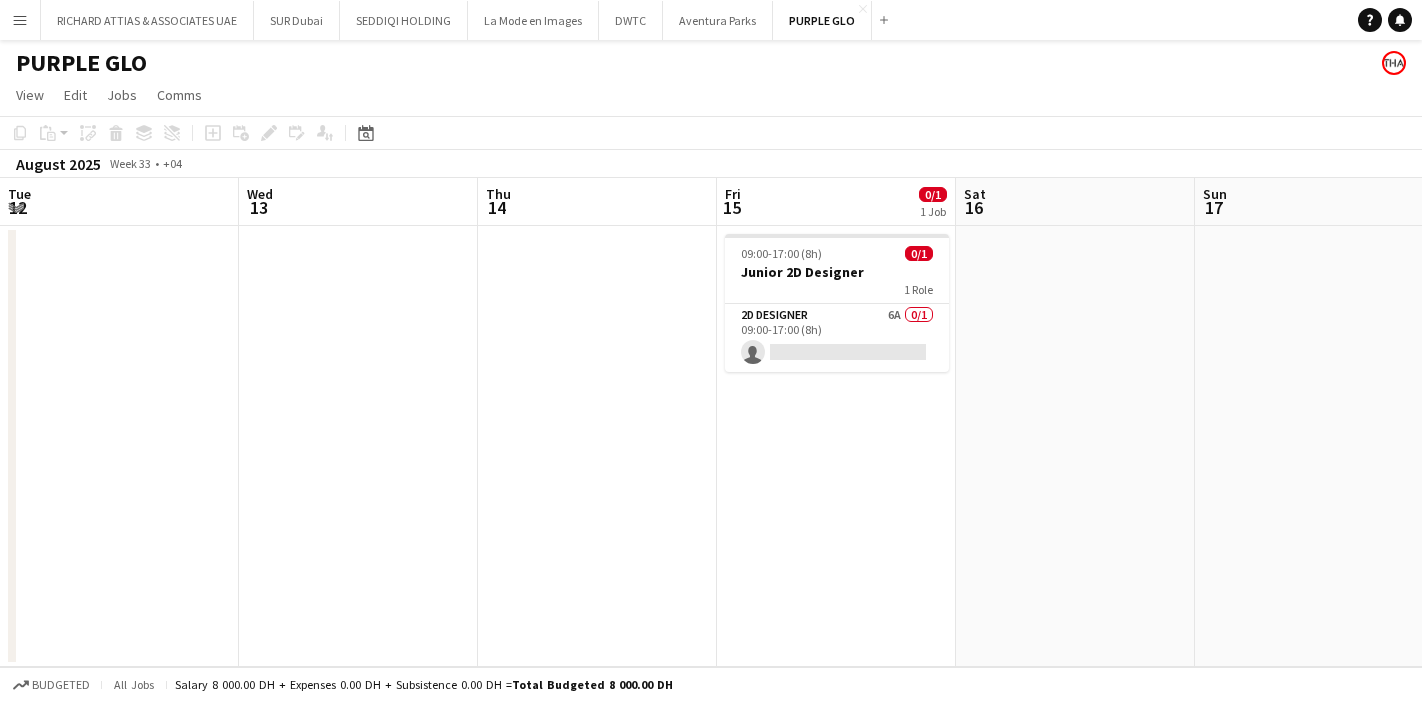 scroll, scrollTop: 0, scrollLeft: 0, axis: both 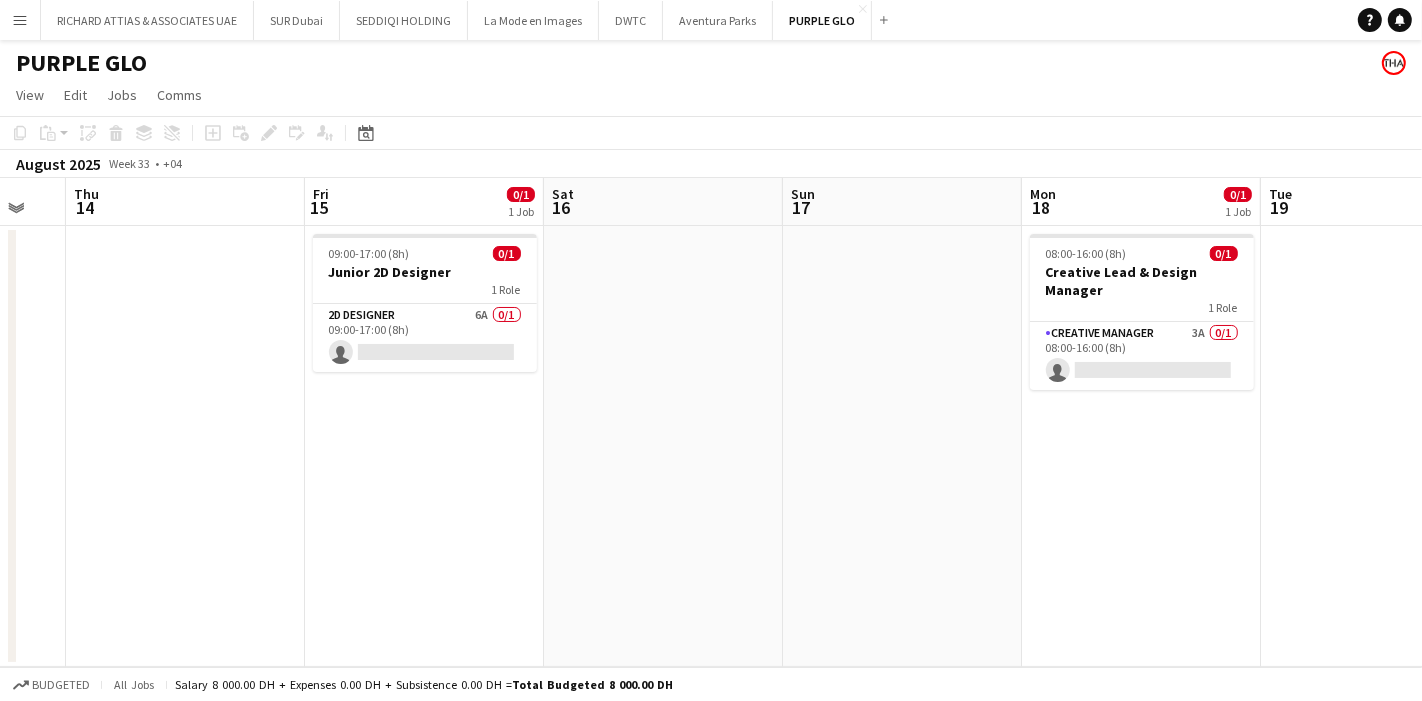 drag, startPoint x: 494, startPoint y: 399, endPoint x: 657, endPoint y: 395, distance: 163.04907 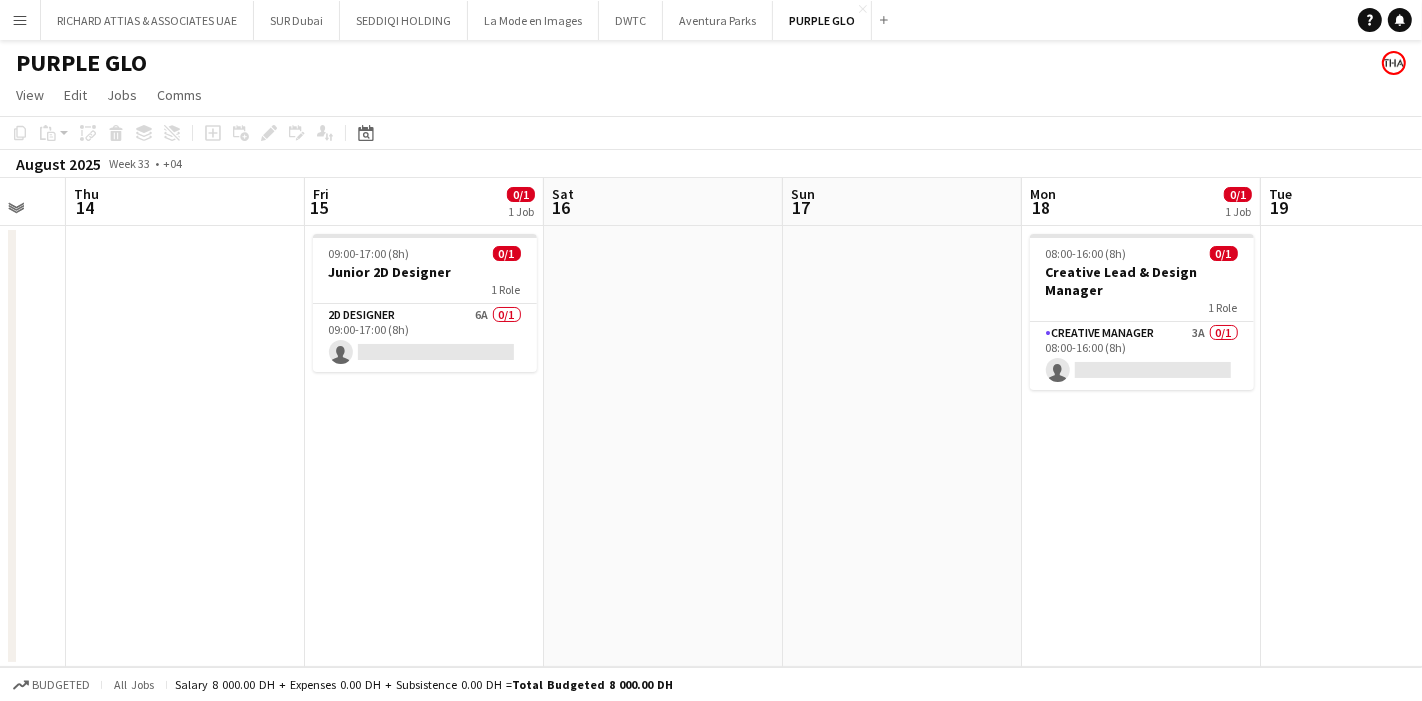 click on "Menu" at bounding box center [20, 20] 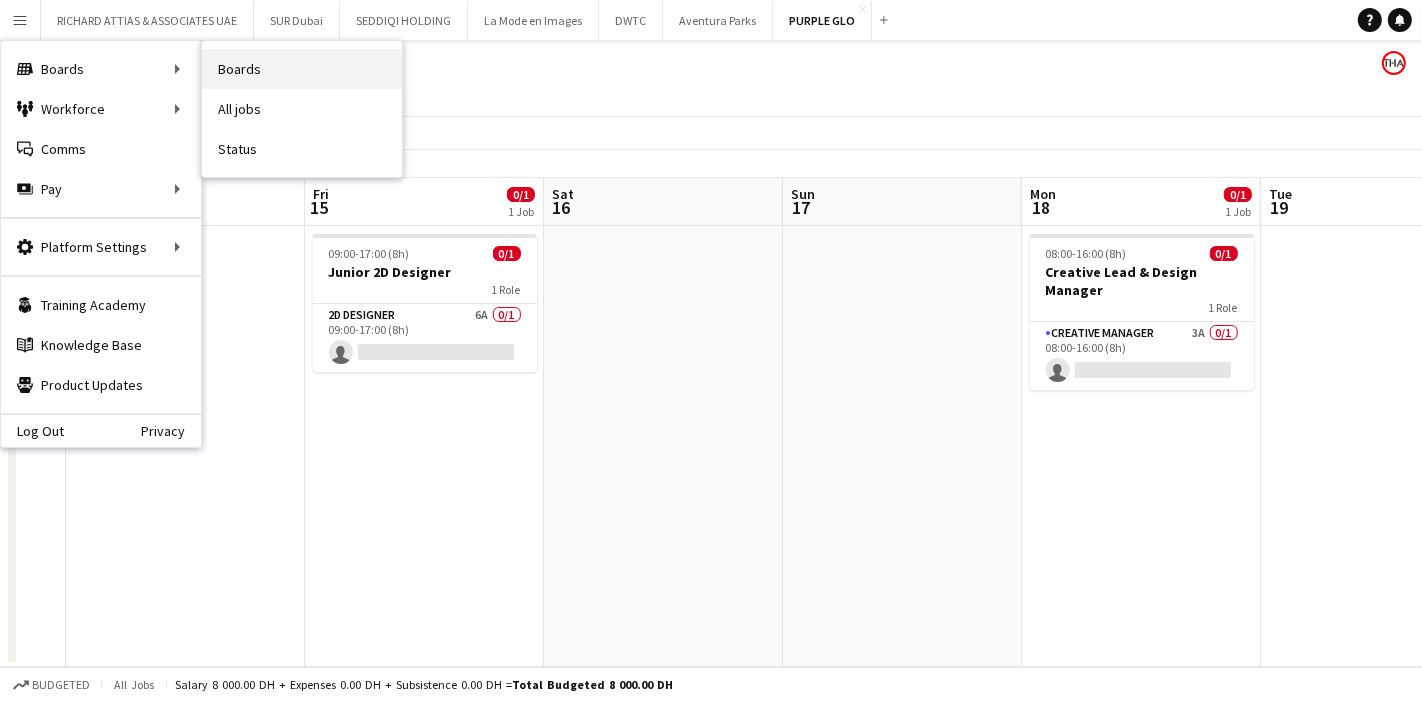 click on "Boards" at bounding box center [302, 69] 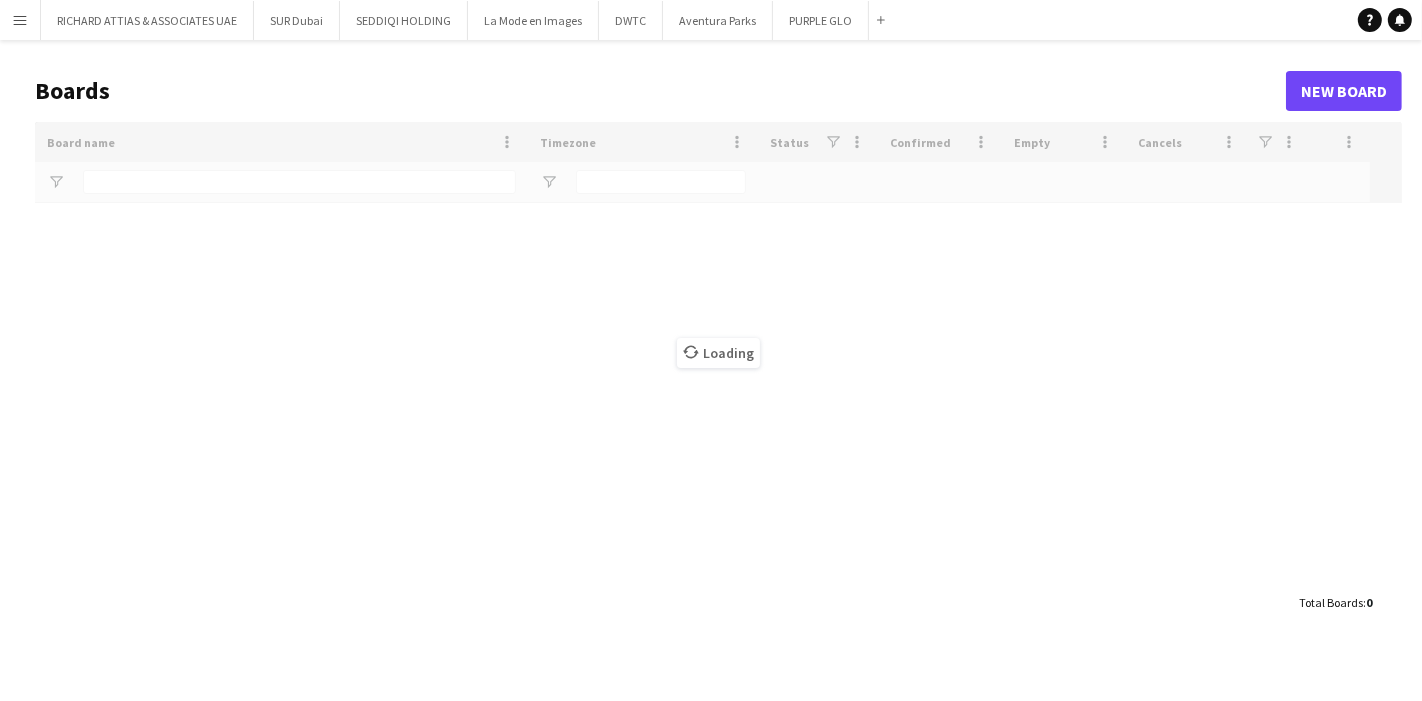 type on "******" 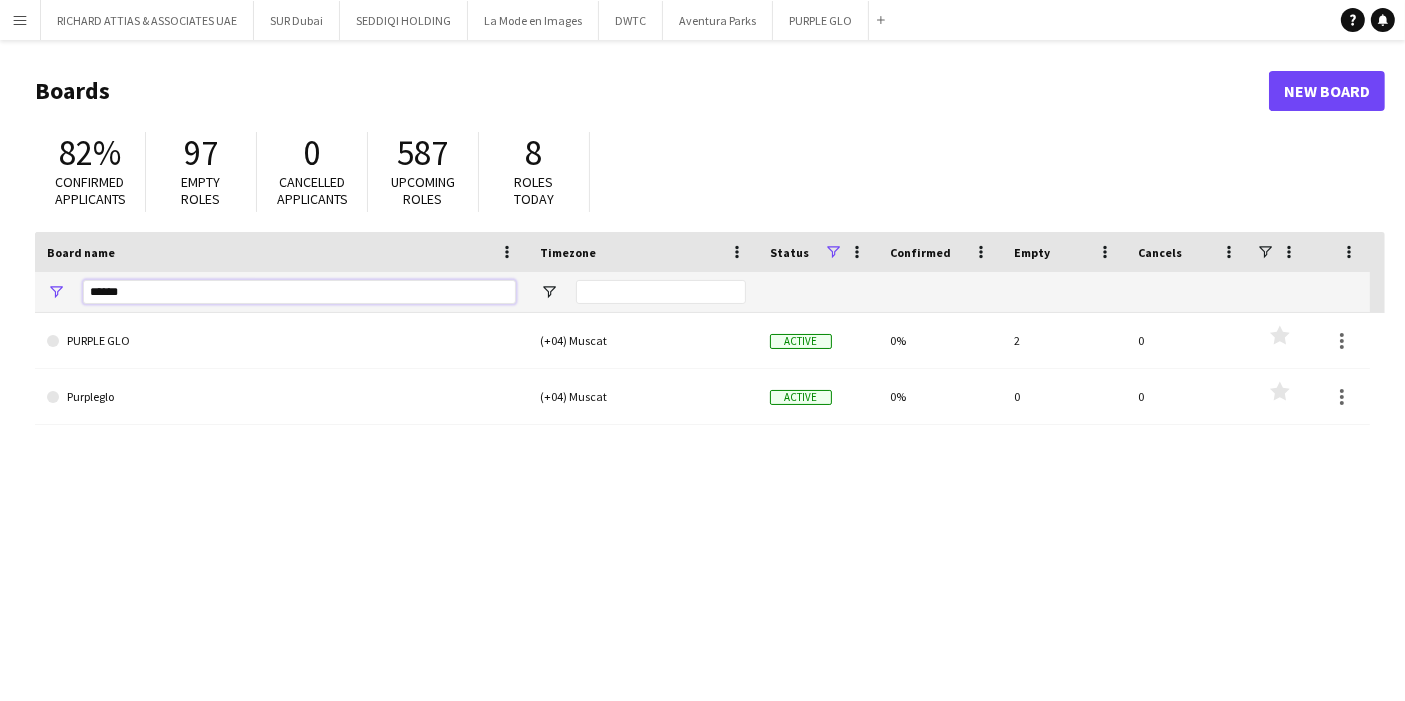 click on "******" at bounding box center [299, 292] 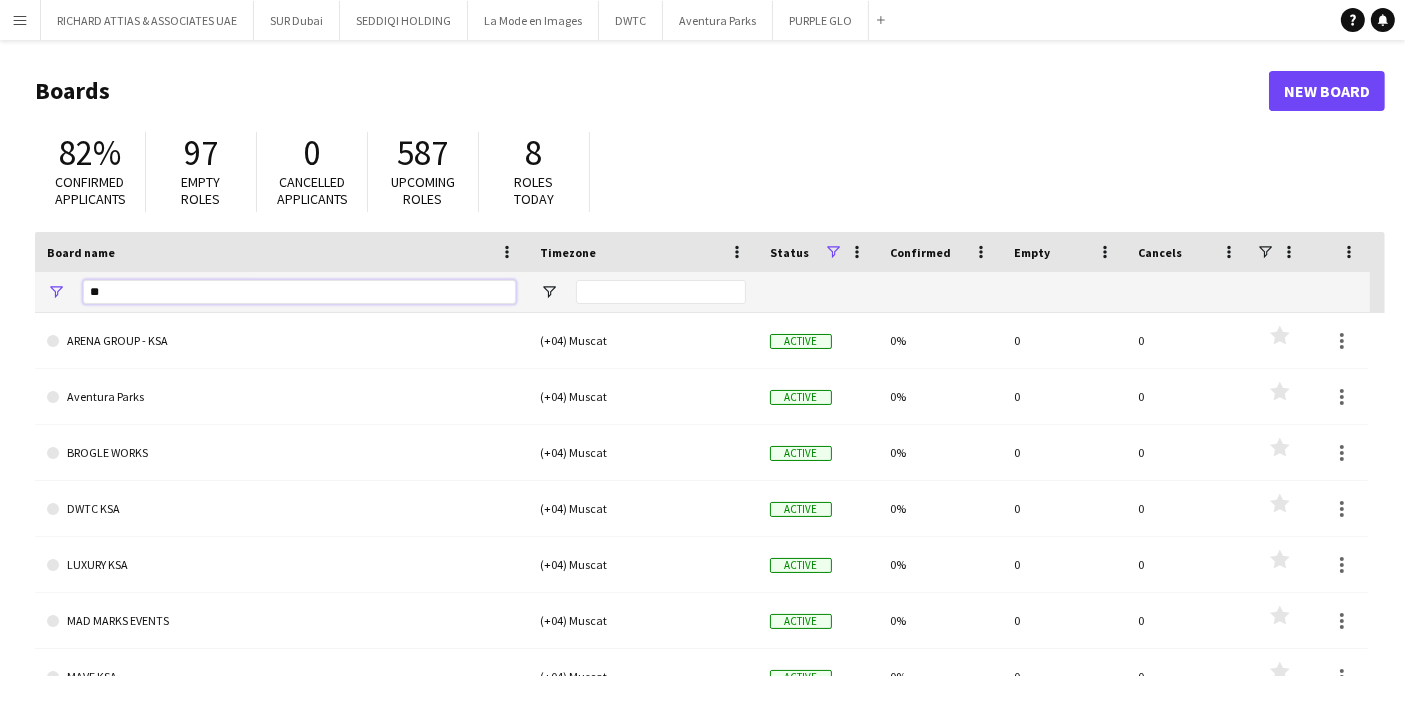 type on "*" 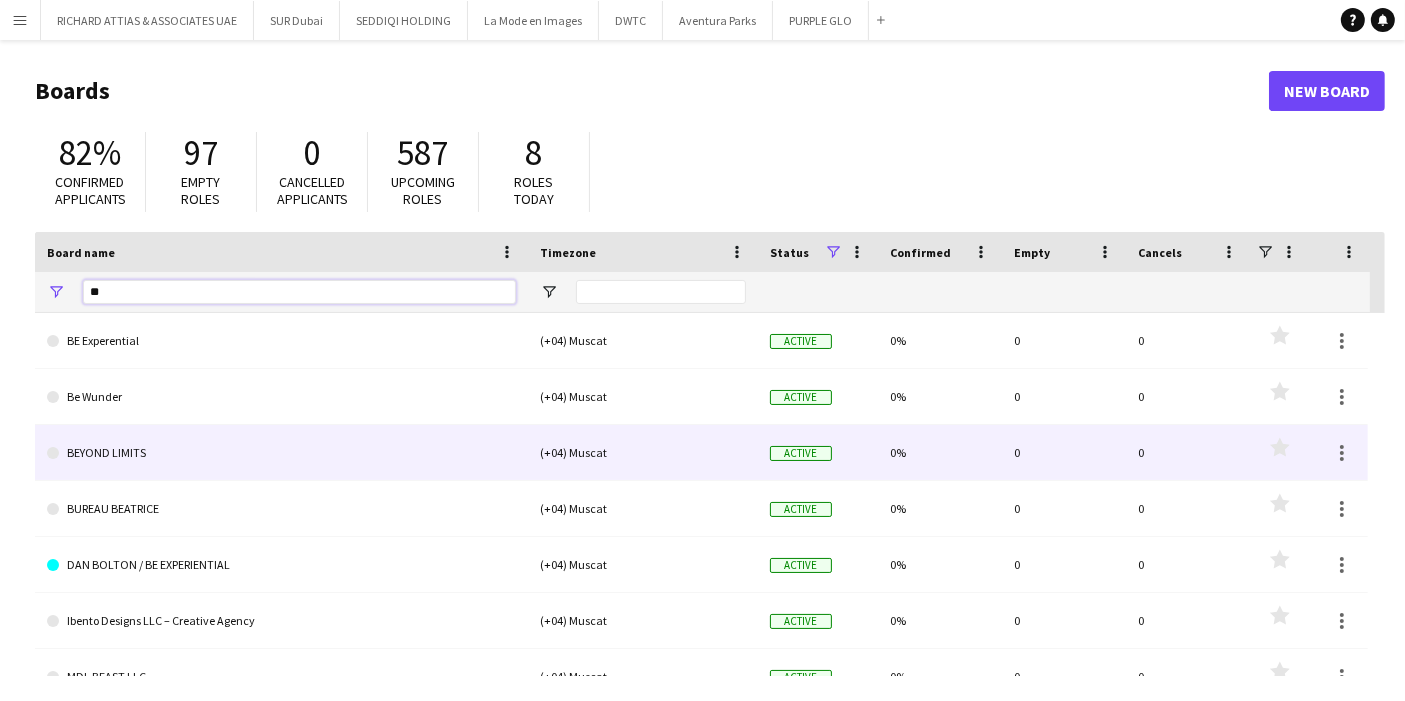 type on "**" 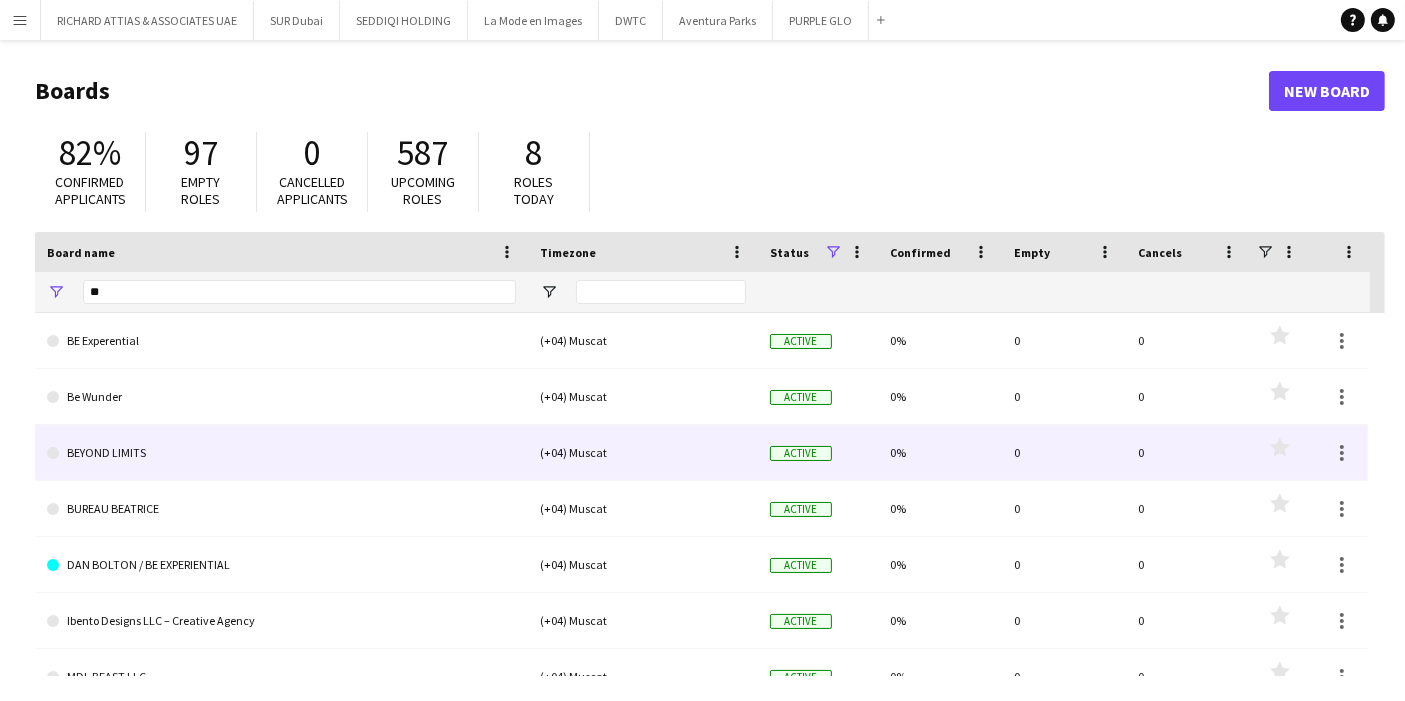 click on "BEYOND LIMITS" 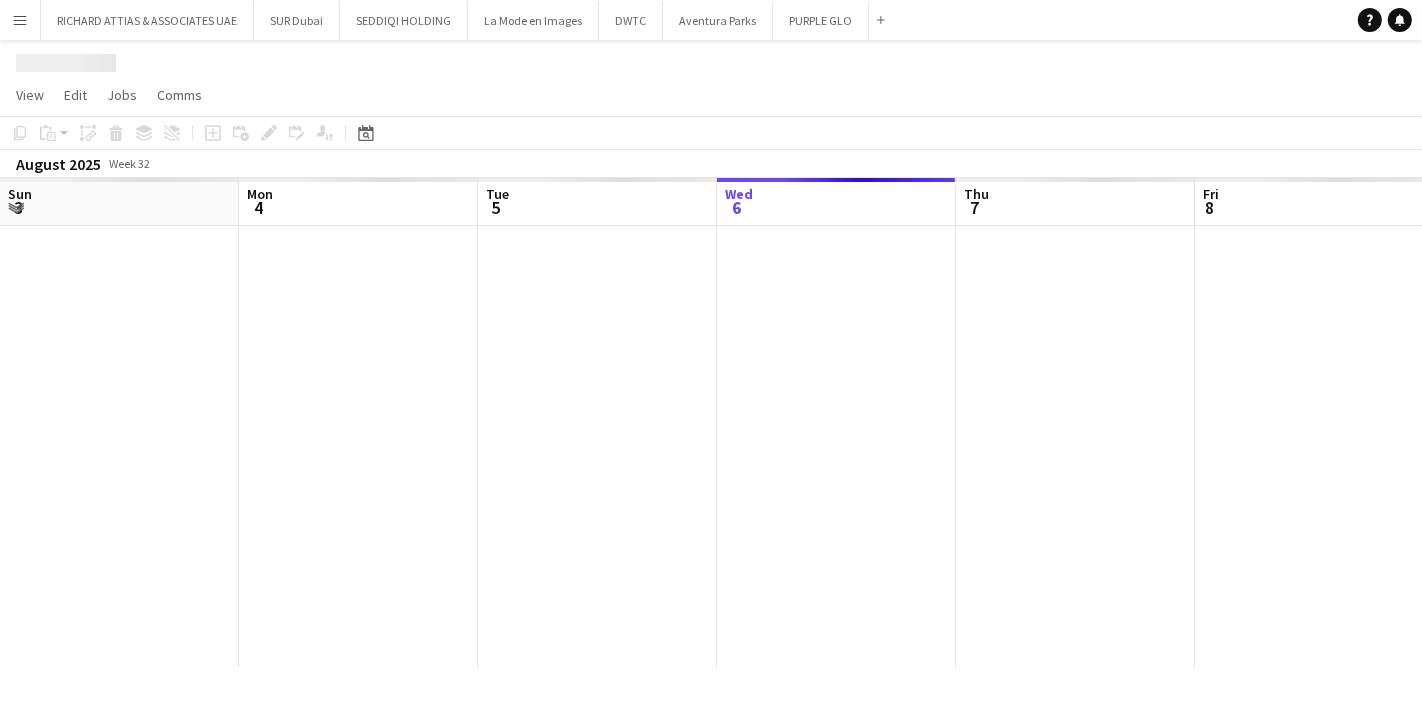 scroll, scrollTop: 0, scrollLeft: 477, axis: horizontal 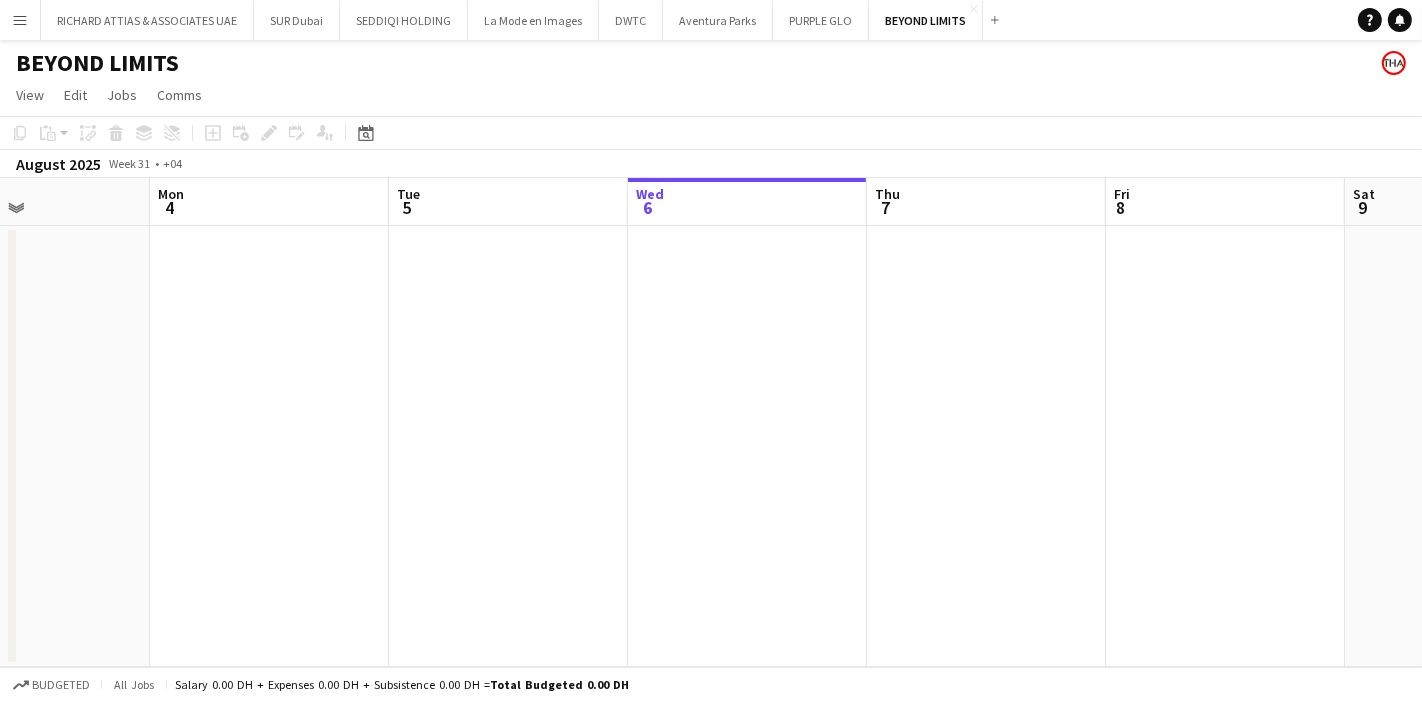 drag, startPoint x: 626, startPoint y: 408, endPoint x: 1022, endPoint y: 358, distance: 399.14407 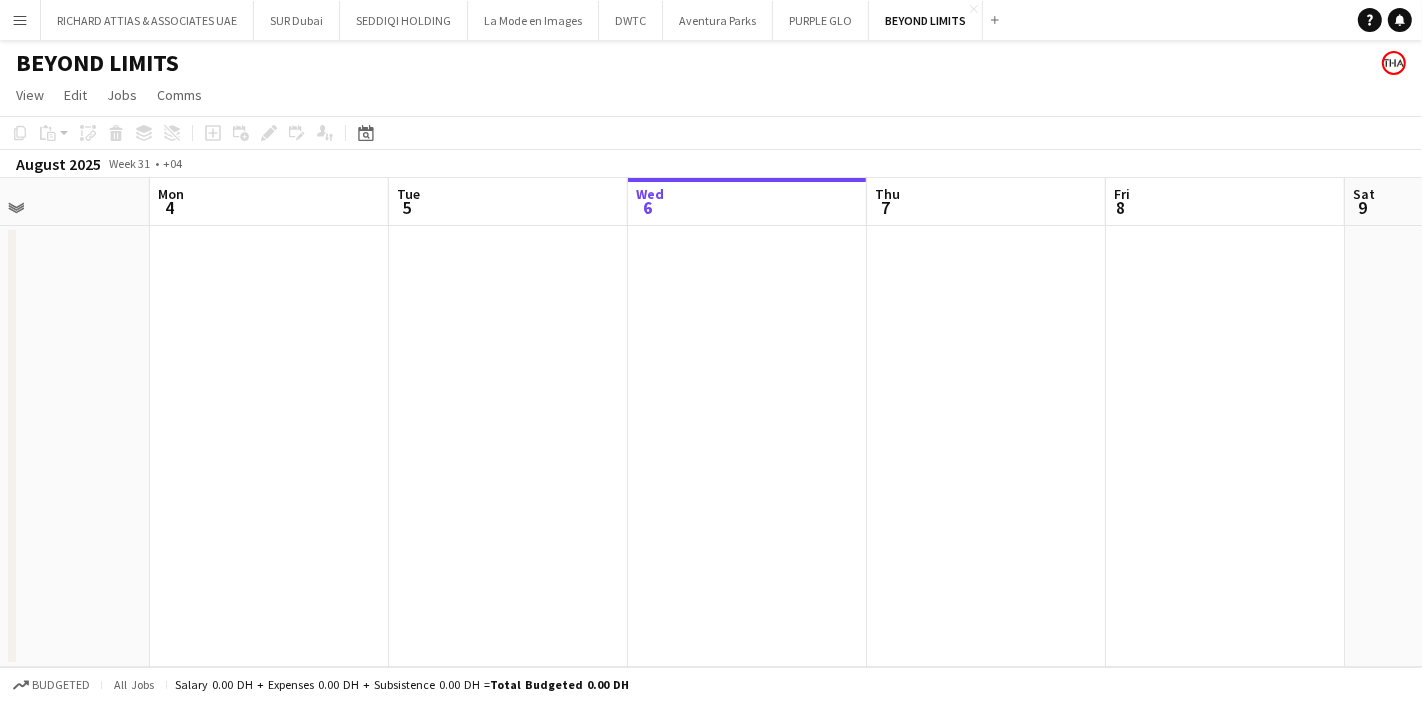 click on "Menu" at bounding box center (20, 20) 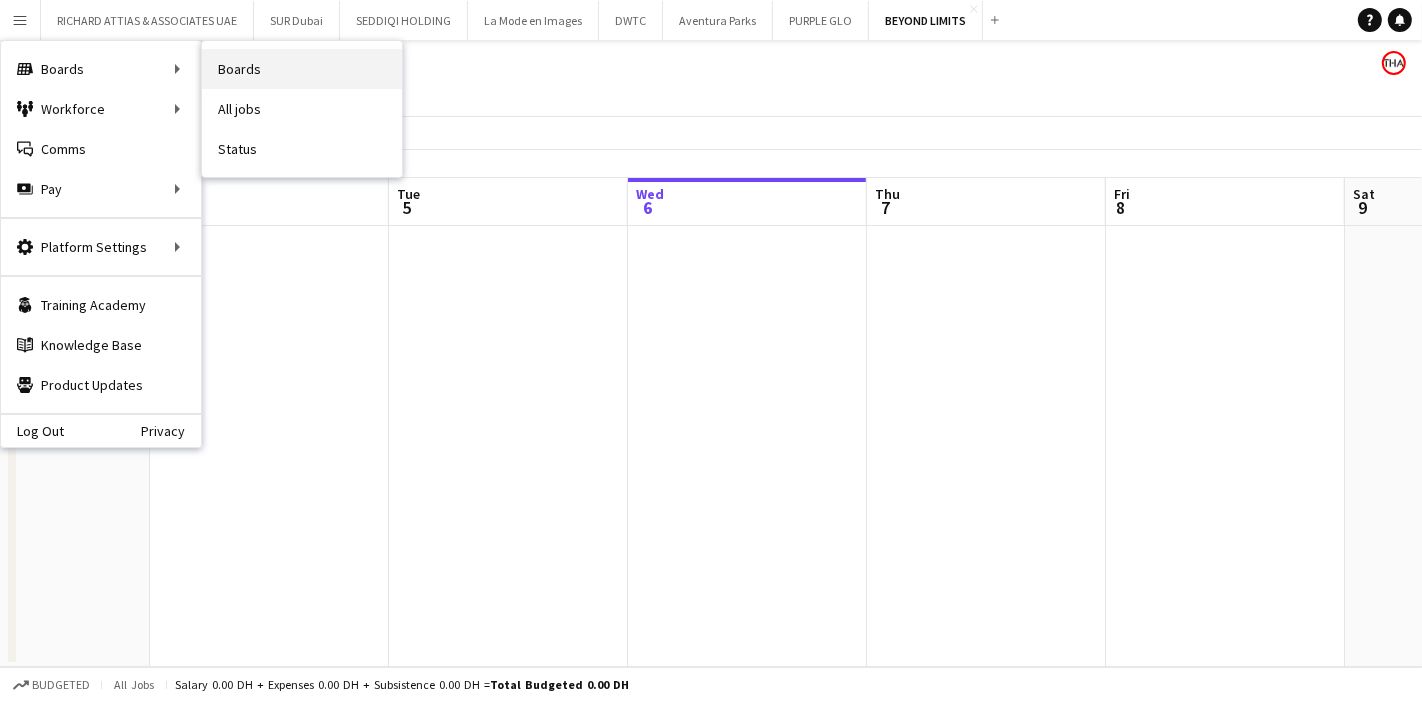 click on "Boards" at bounding box center [302, 69] 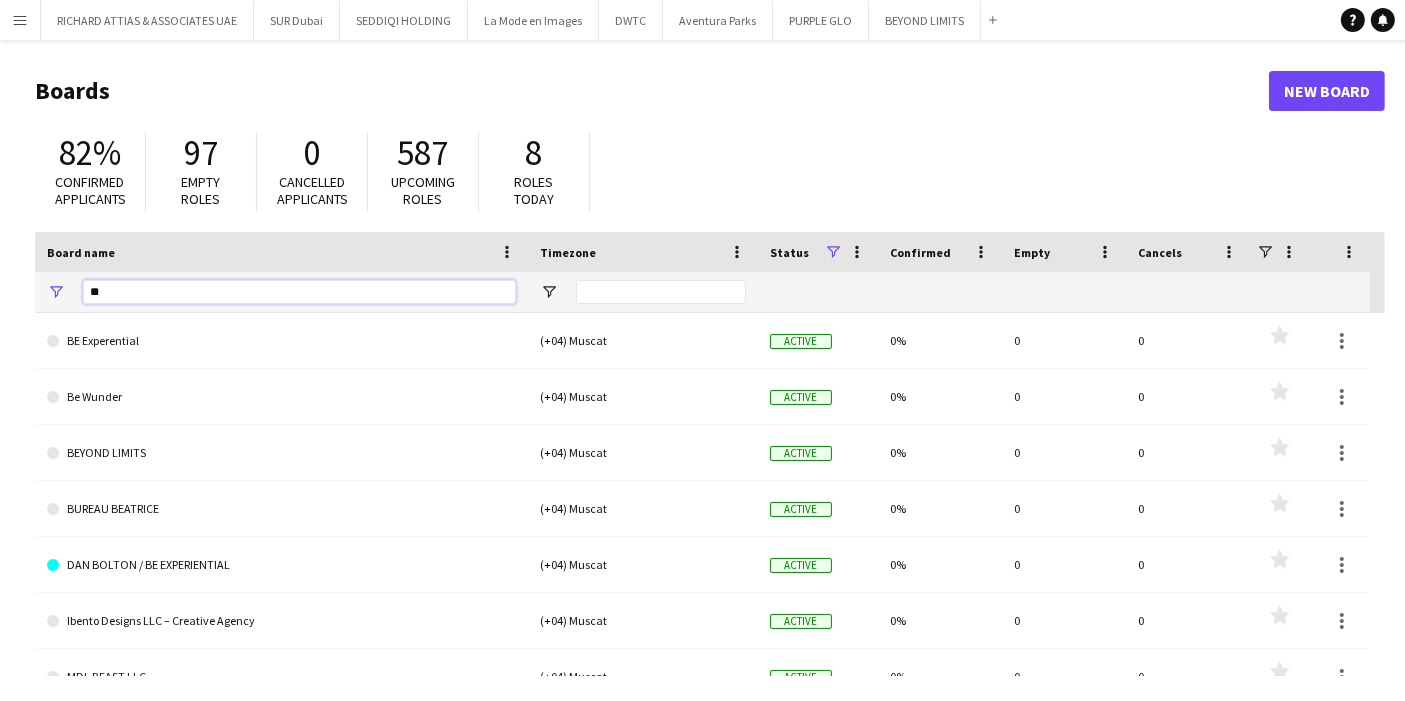 click on "**" at bounding box center [299, 292] 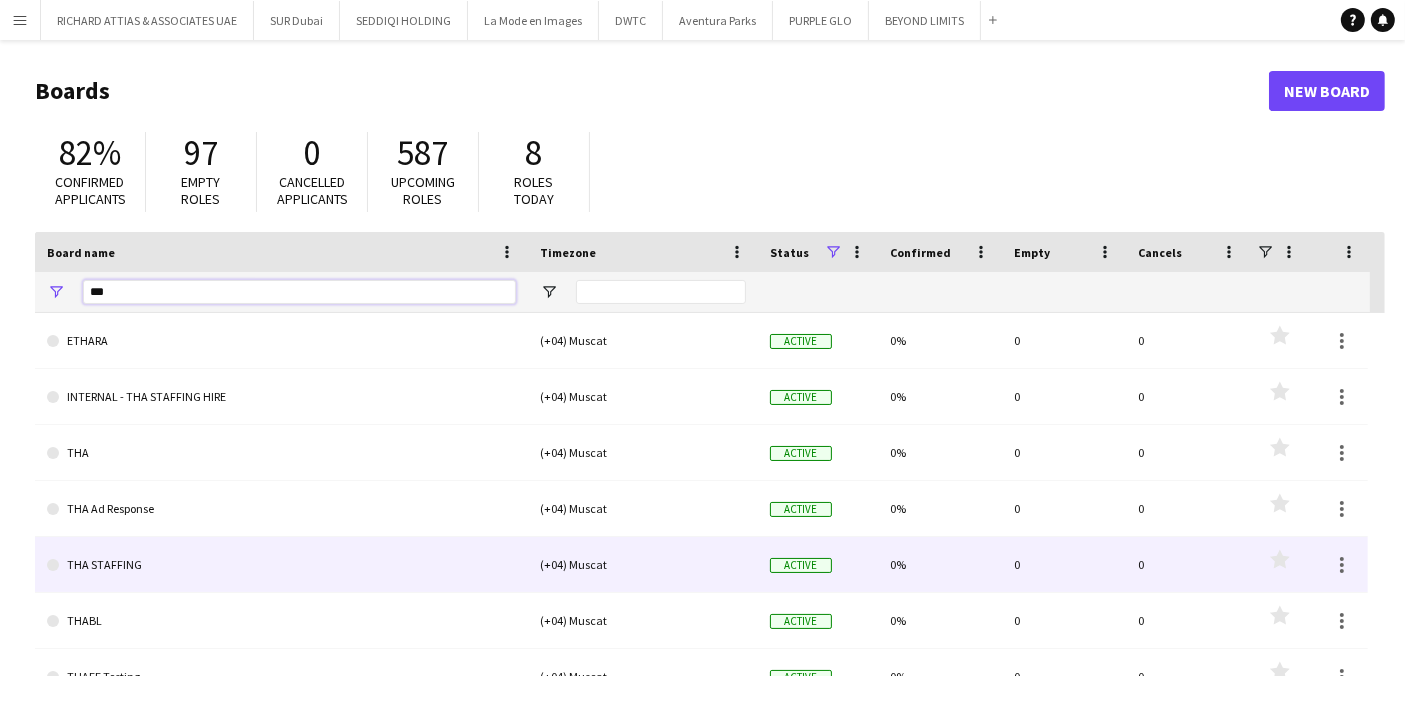 type on "***" 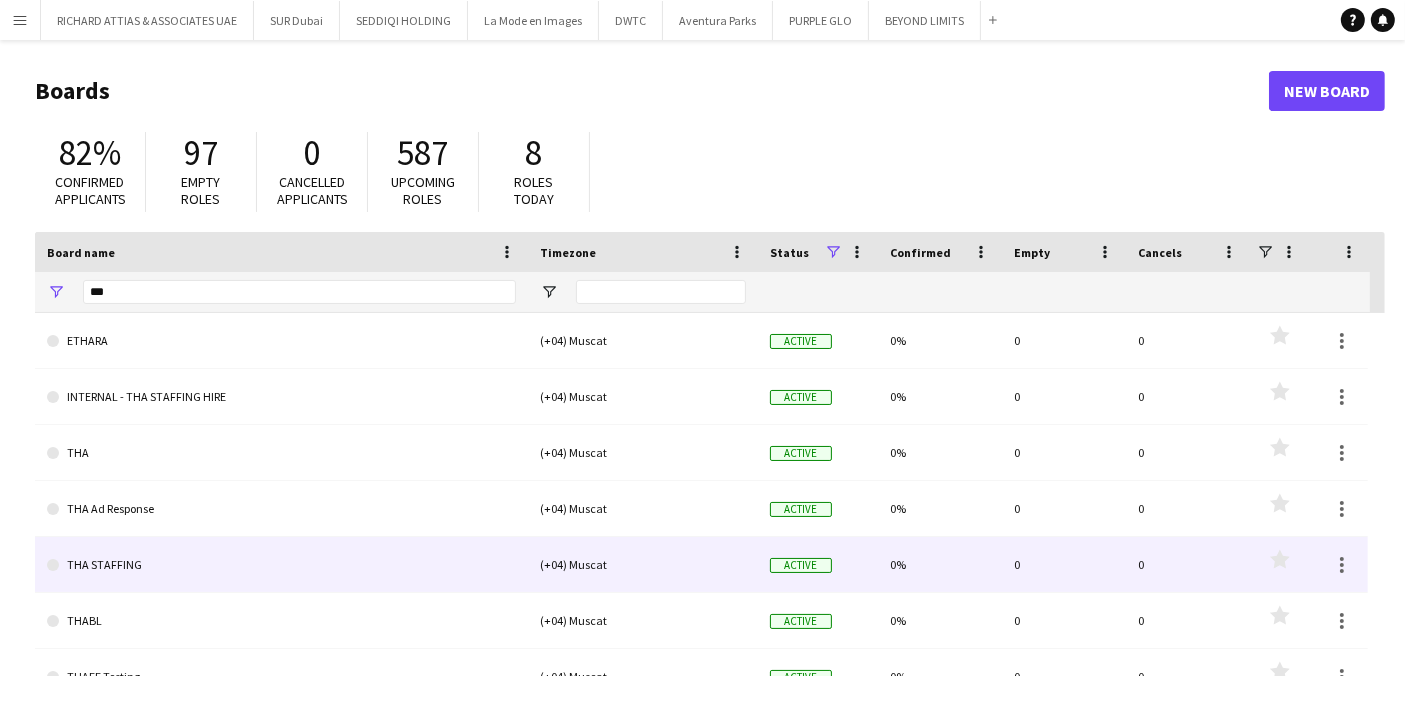 click on "THA STAFFING" 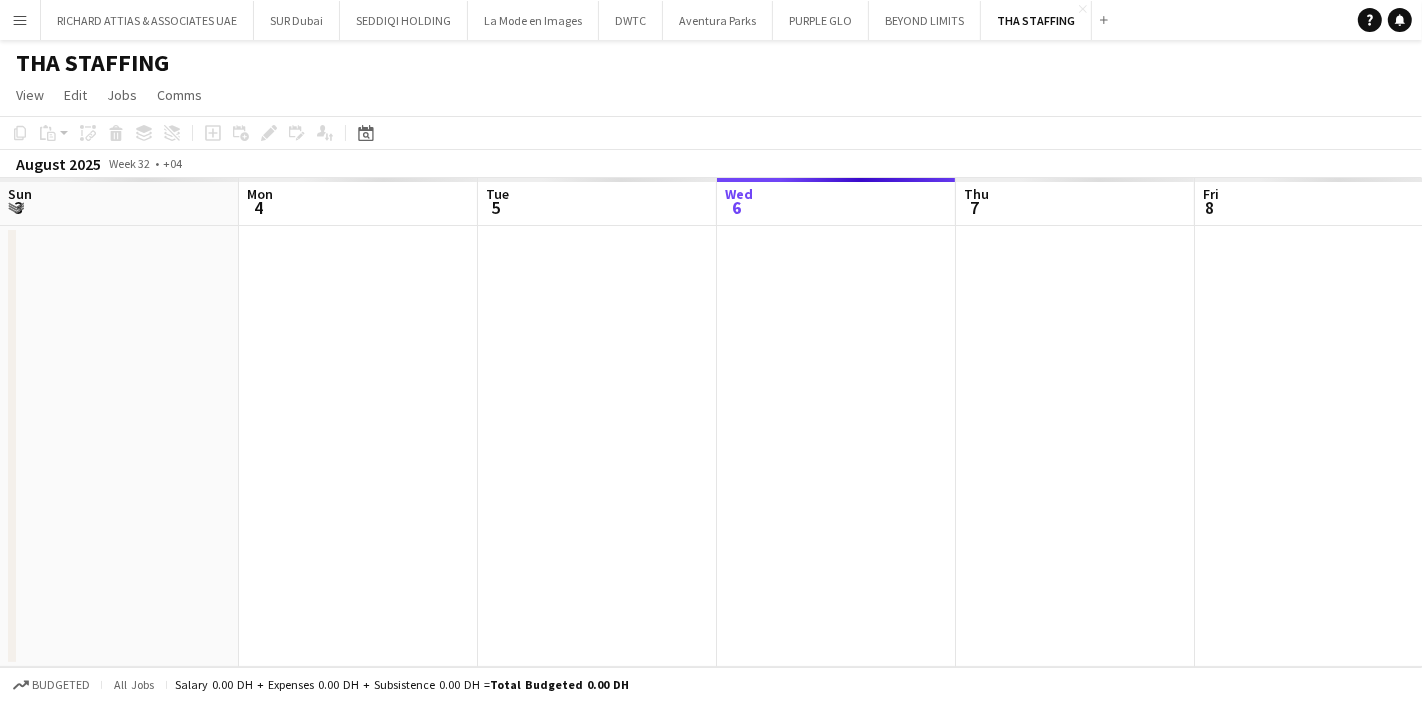 scroll, scrollTop: 0, scrollLeft: 477, axis: horizontal 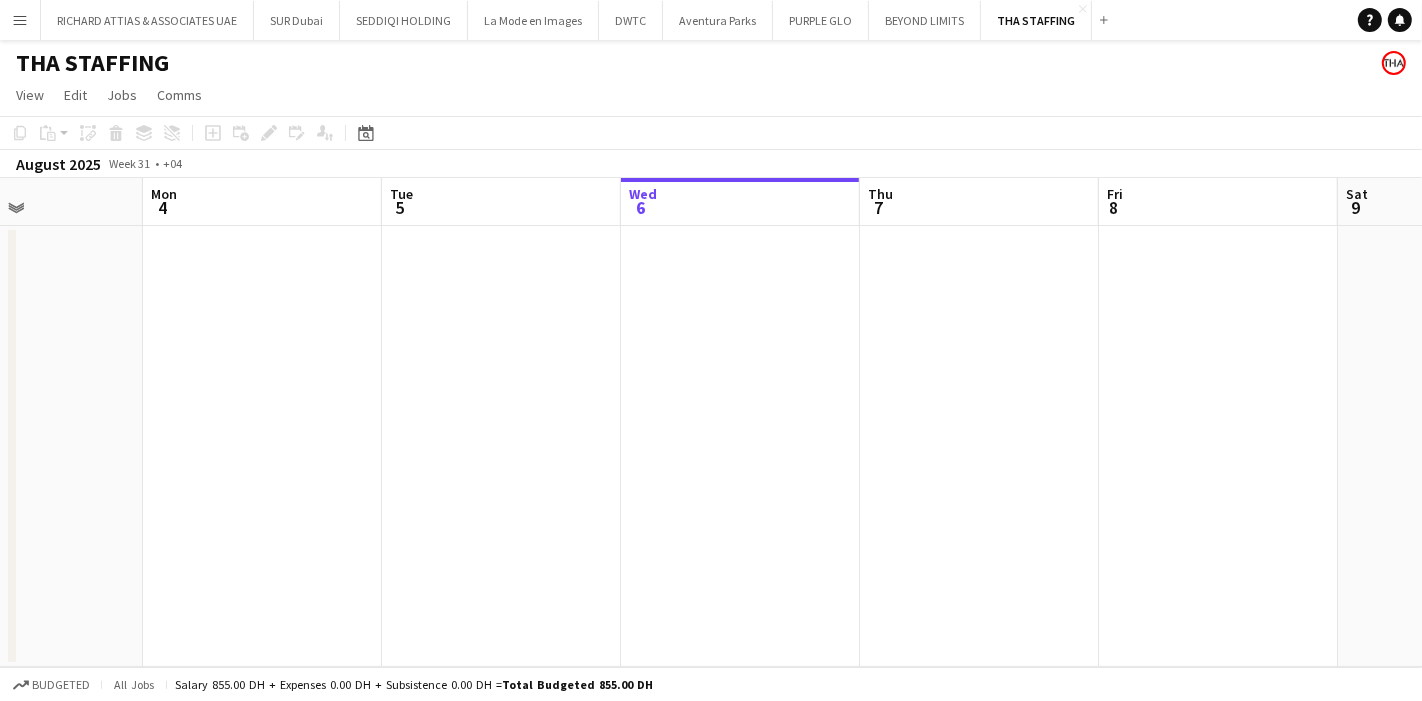 drag, startPoint x: 429, startPoint y: 378, endPoint x: 810, endPoint y: 380, distance: 381.00525 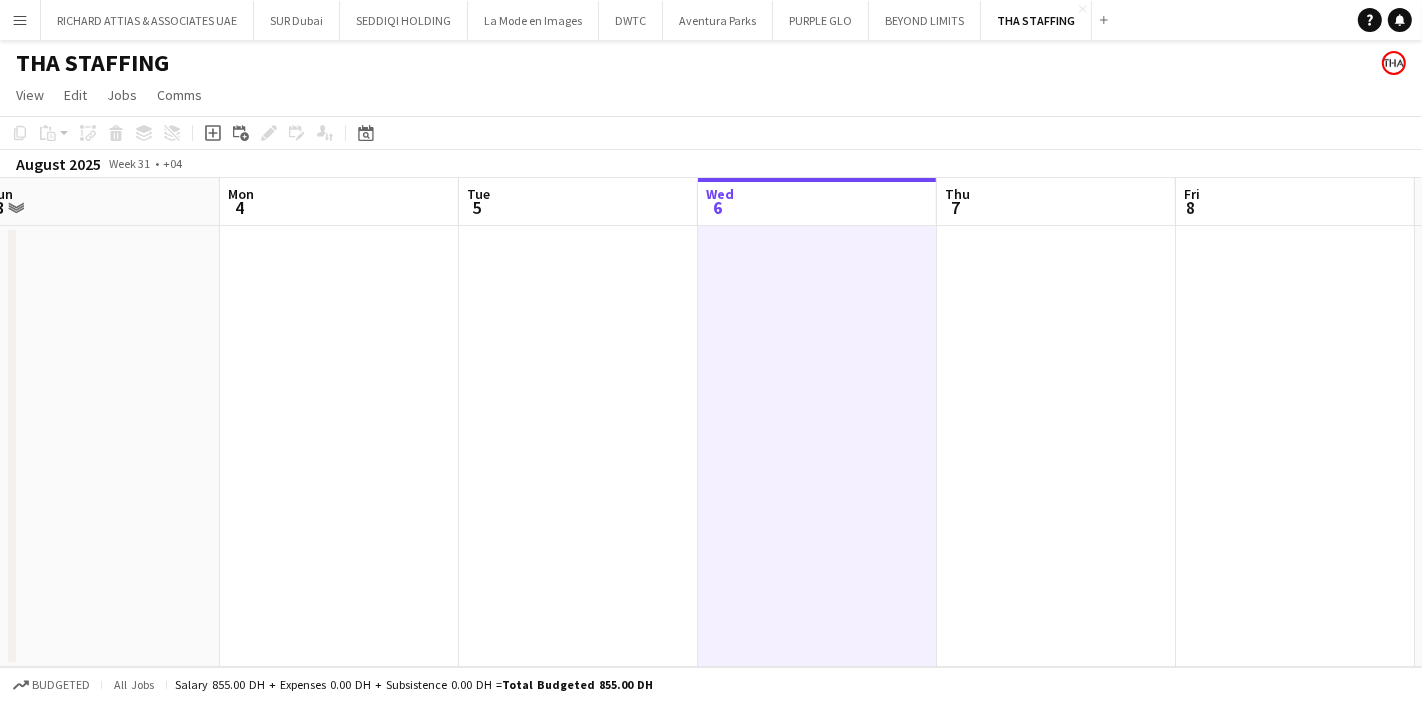 drag, startPoint x: 782, startPoint y: 395, endPoint x: 874, endPoint y: 385, distance: 92.541885 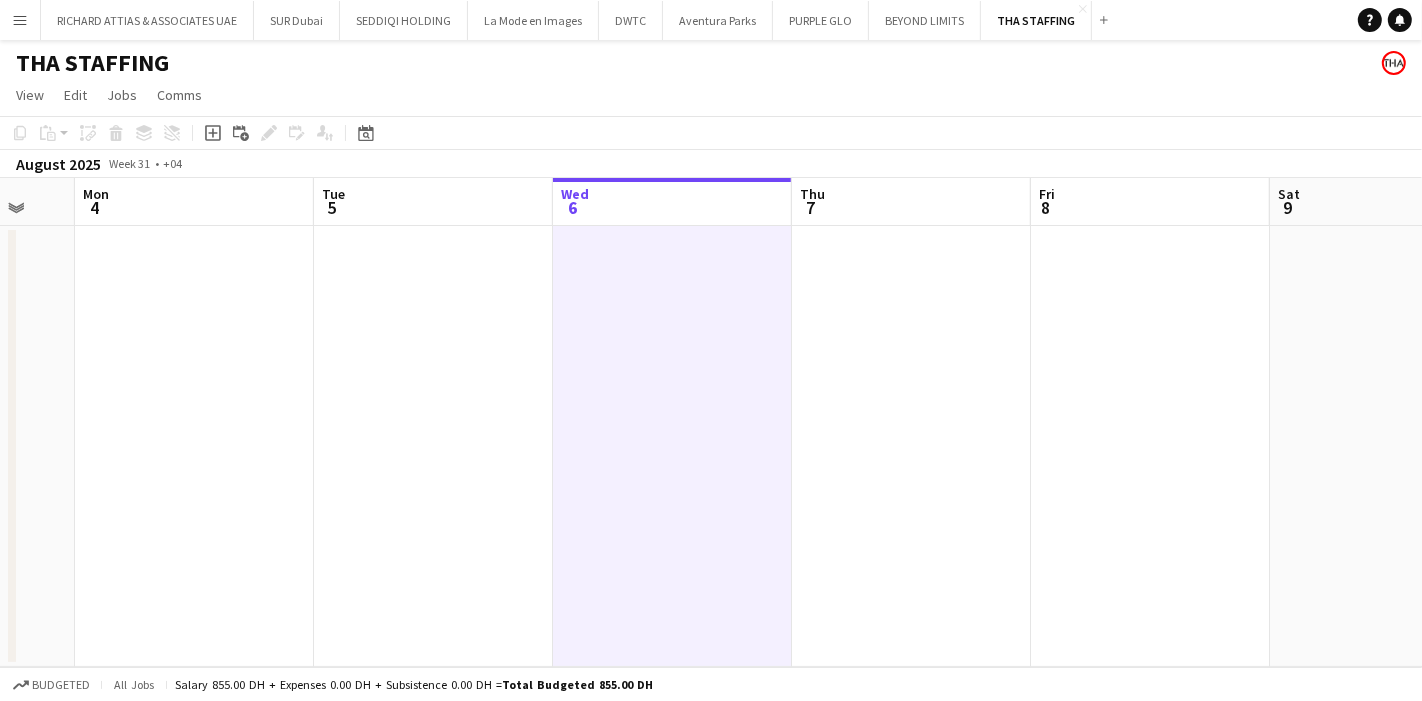 drag, startPoint x: 498, startPoint y: 389, endPoint x: 615, endPoint y: 395, distance: 117.15375 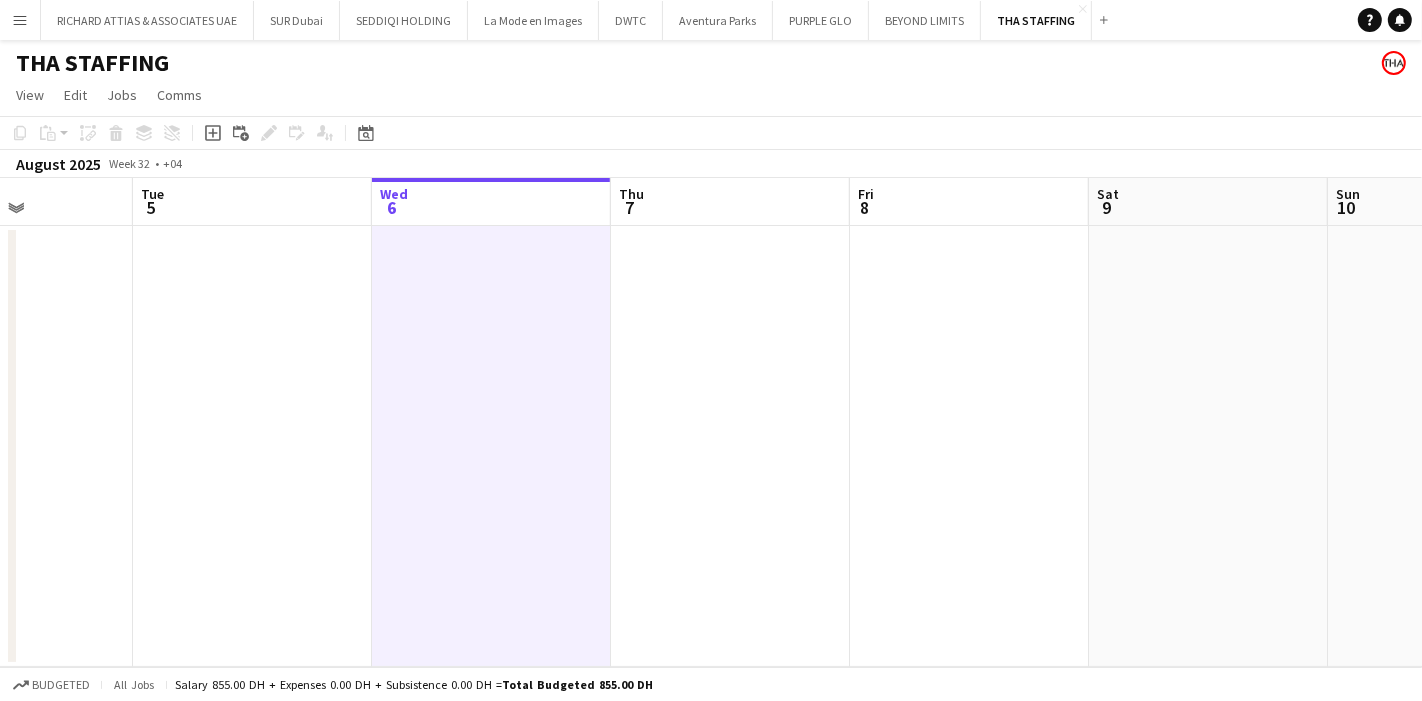 scroll, scrollTop: 0, scrollLeft: 784, axis: horizontal 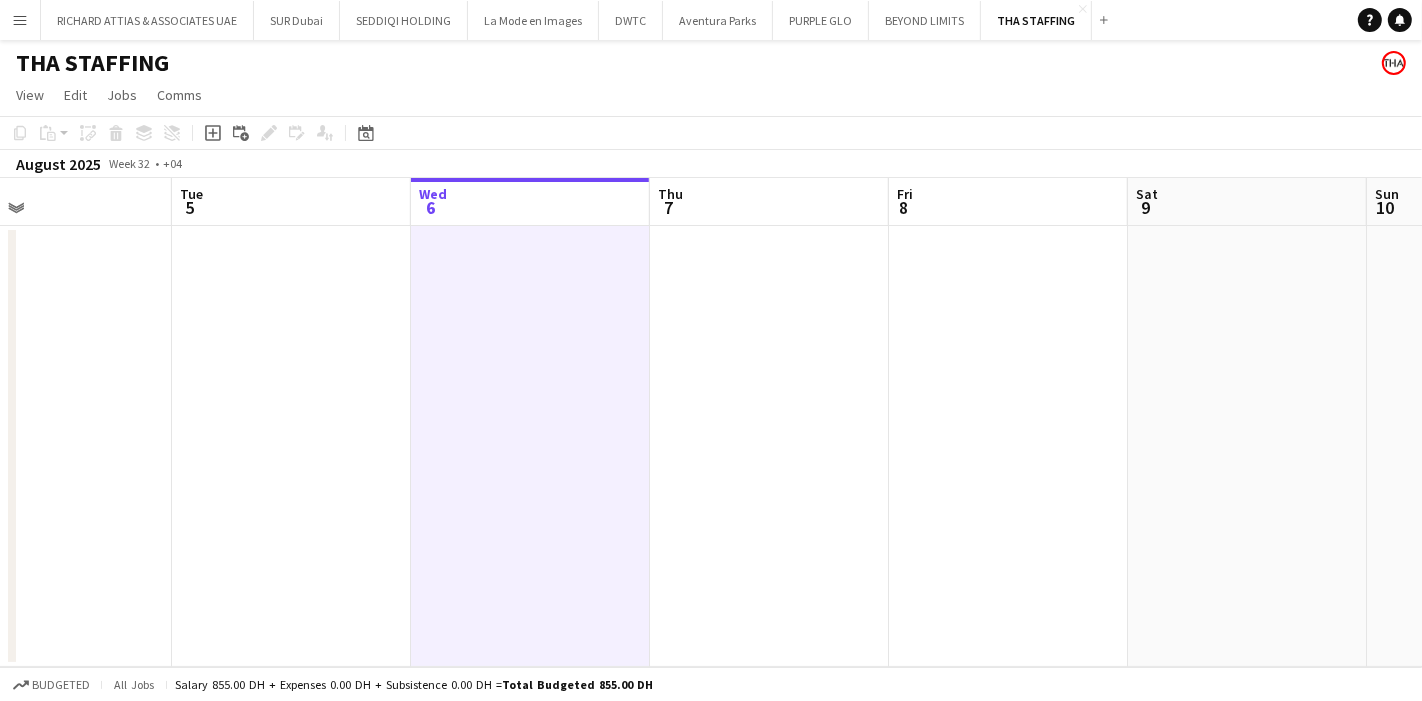 drag, startPoint x: 882, startPoint y: 395, endPoint x: 505, endPoint y: 423, distance: 378.03836 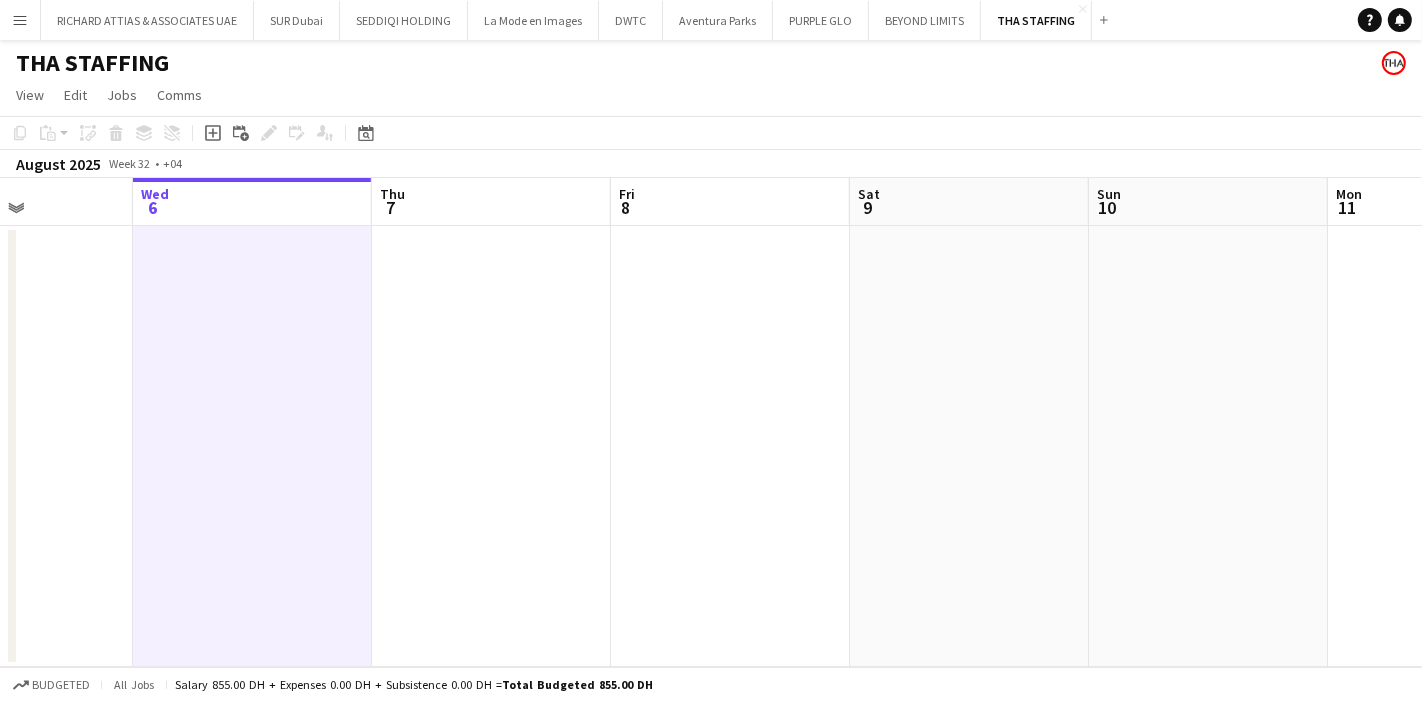 drag, startPoint x: 509, startPoint y: 487, endPoint x: 331, endPoint y: 507, distance: 179.12007 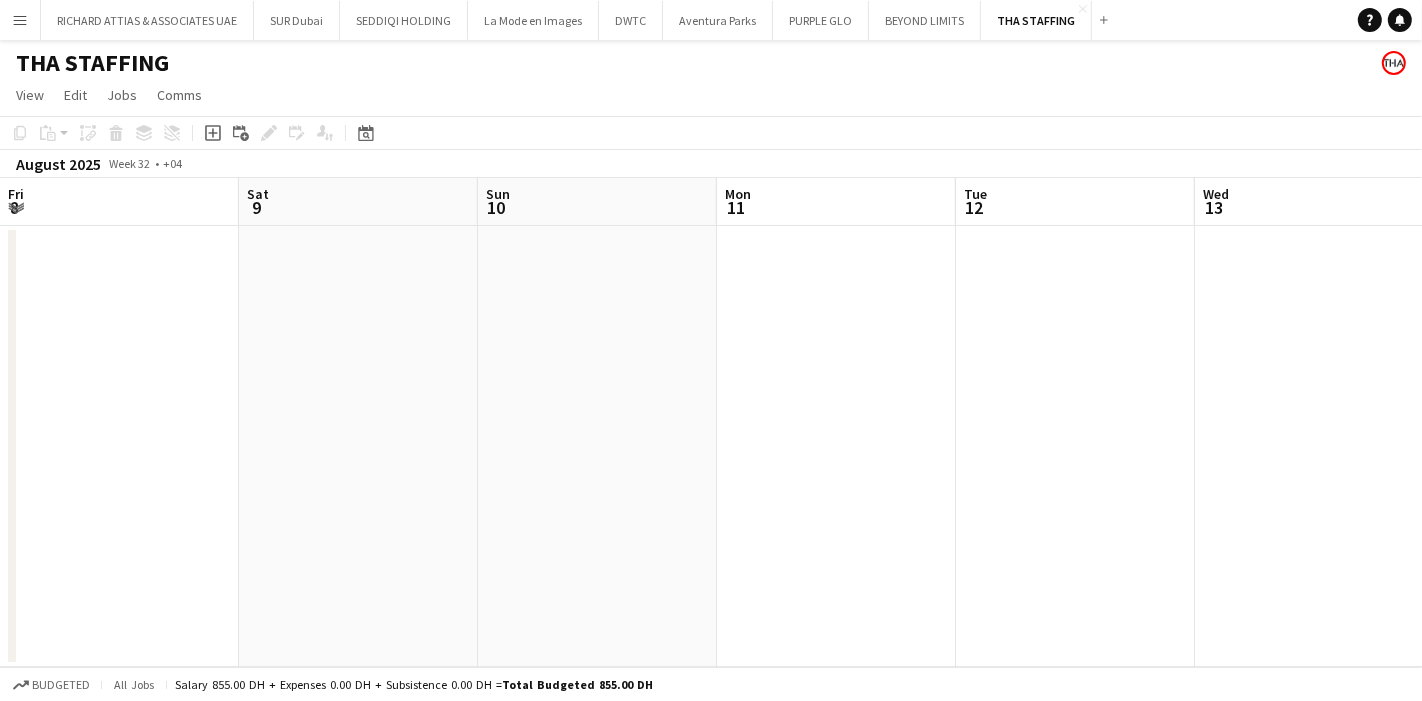 drag, startPoint x: 770, startPoint y: 475, endPoint x: 168, endPoint y: 501, distance: 602.5612 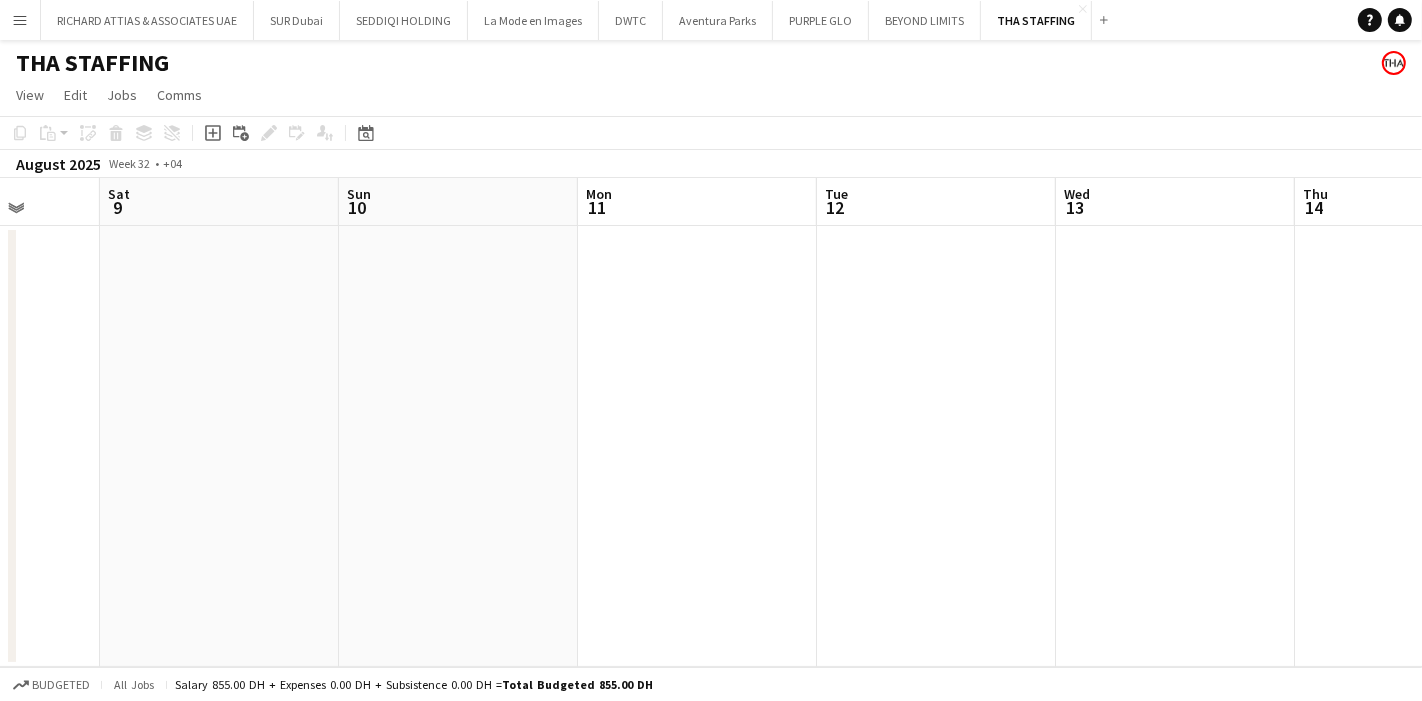 drag, startPoint x: 588, startPoint y: 461, endPoint x: 261, endPoint y: 474, distance: 327.2583 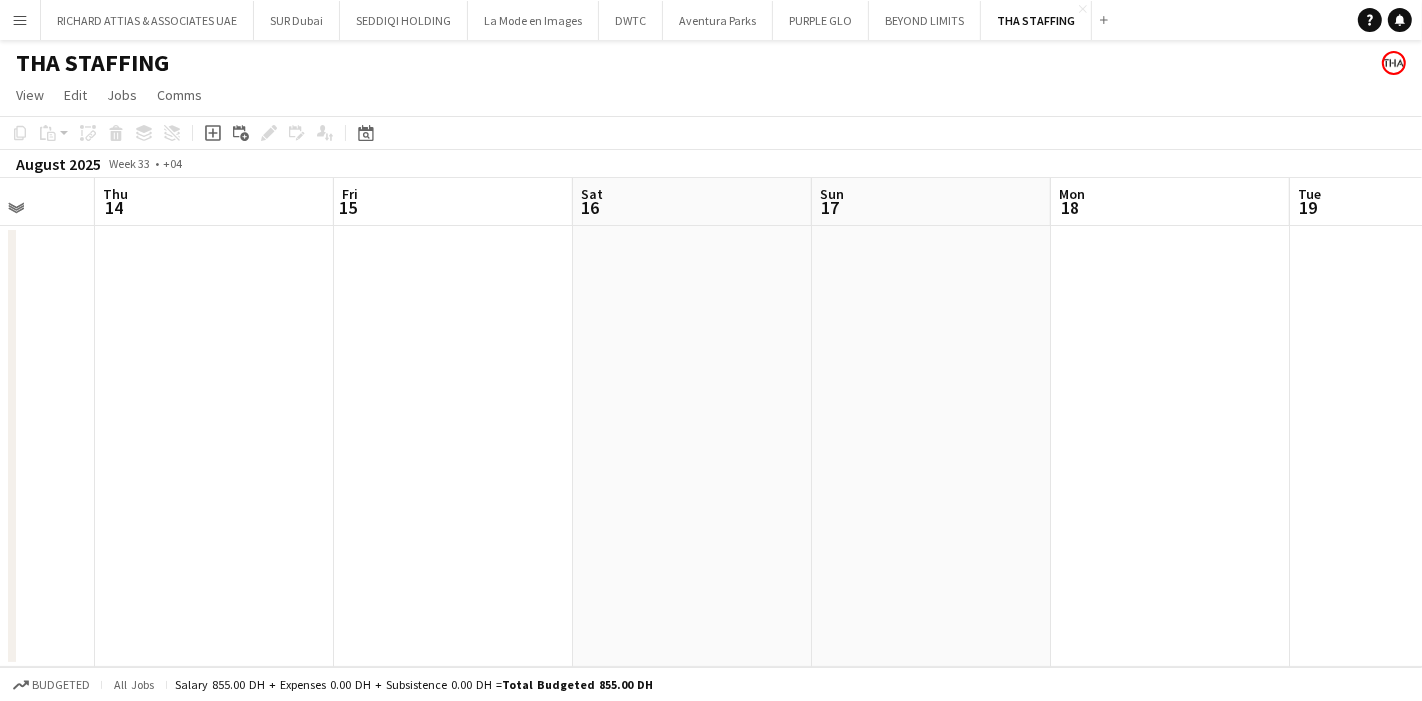 drag, startPoint x: 963, startPoint y: 394, endPoint x: 241, endPoint y: 447, distance: 723.9427 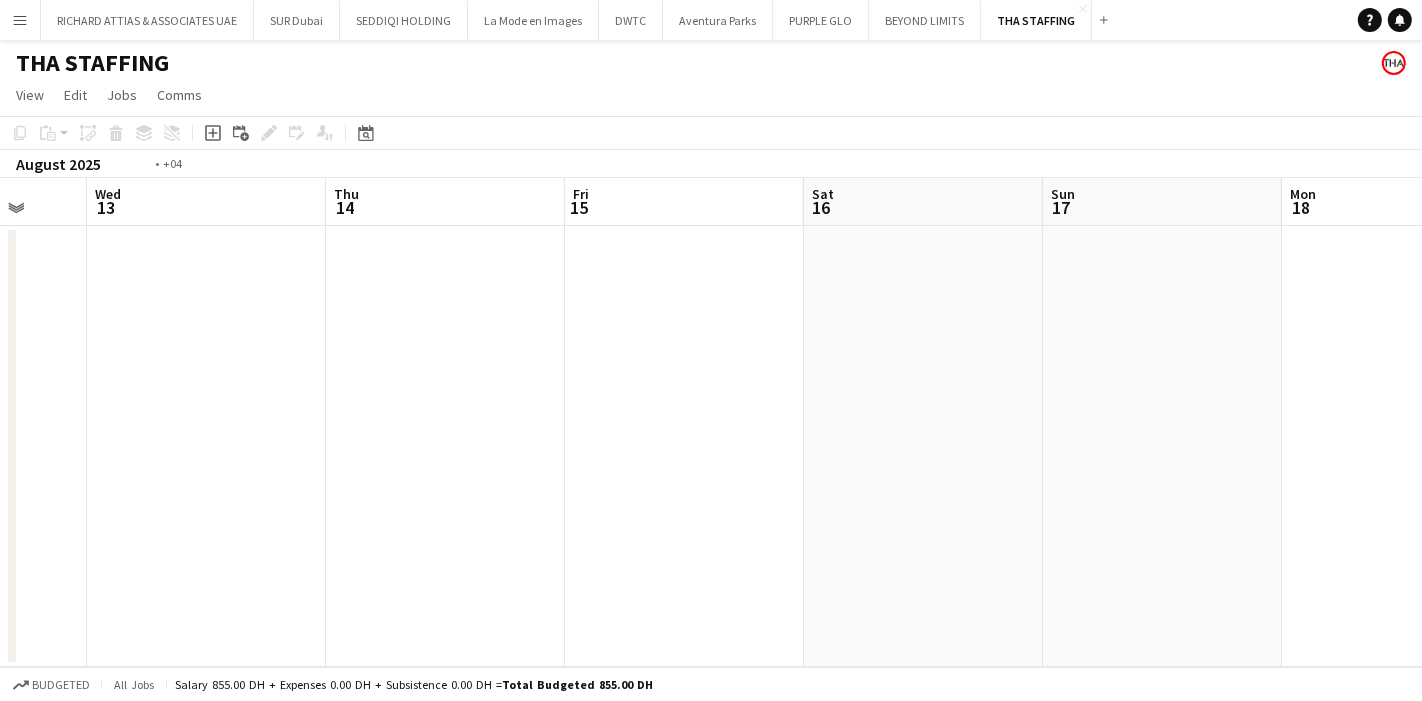 drag, startPoint x: 614, startPoint y: 414, endPoint x: 957, endPoint y: 412, distance: 343.00583 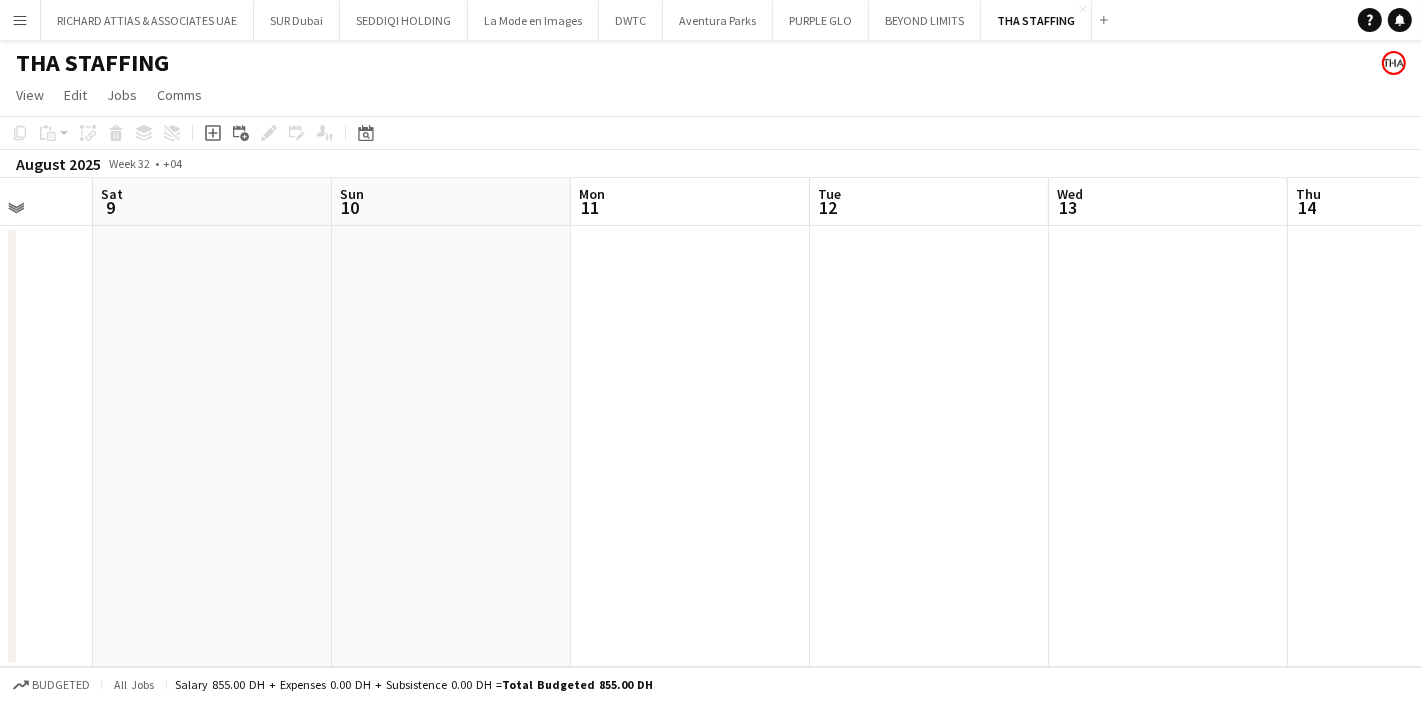 drag, startPoint x: 524, startPoint y: 384, endPoint x: 843, endPoint y: 384, distance: 319 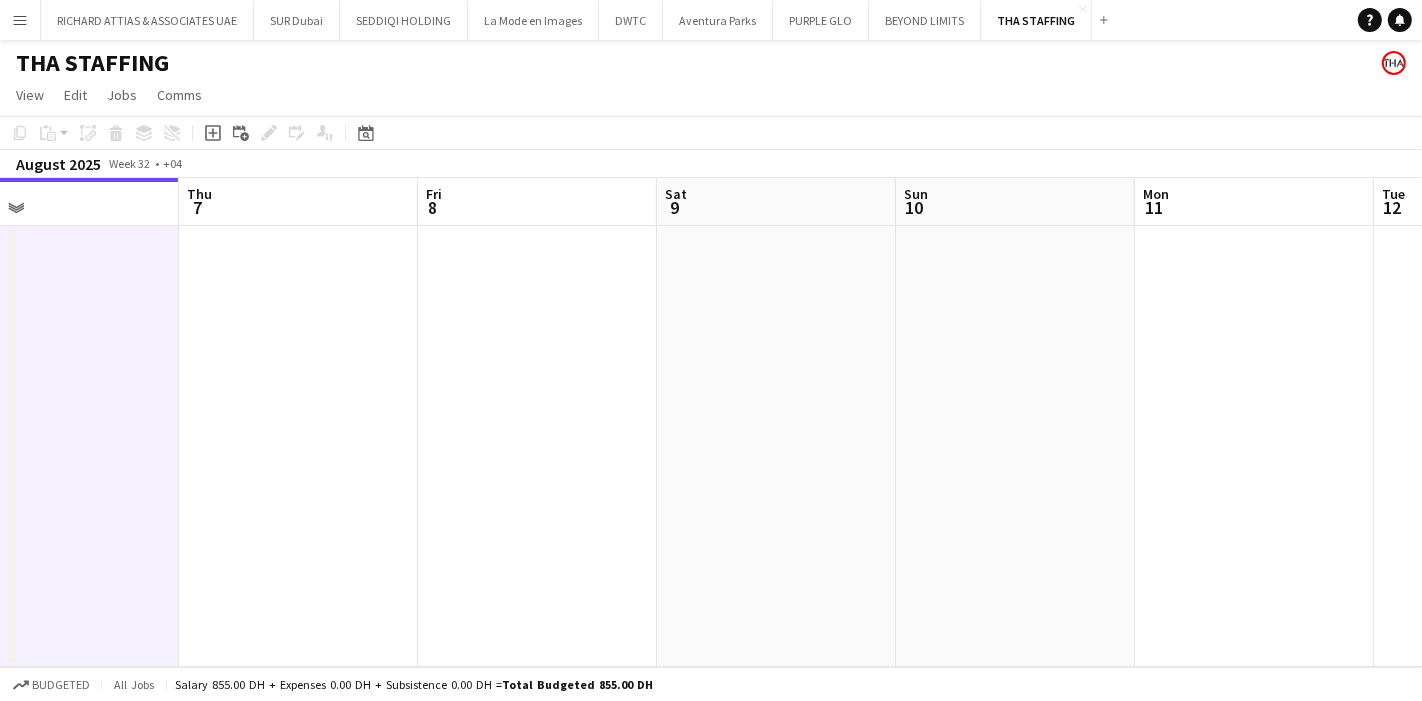 drag, startPoint x: 289, startPoint y: 390, endPoint x: 820, endPoint y: 376, distance: 531.1845 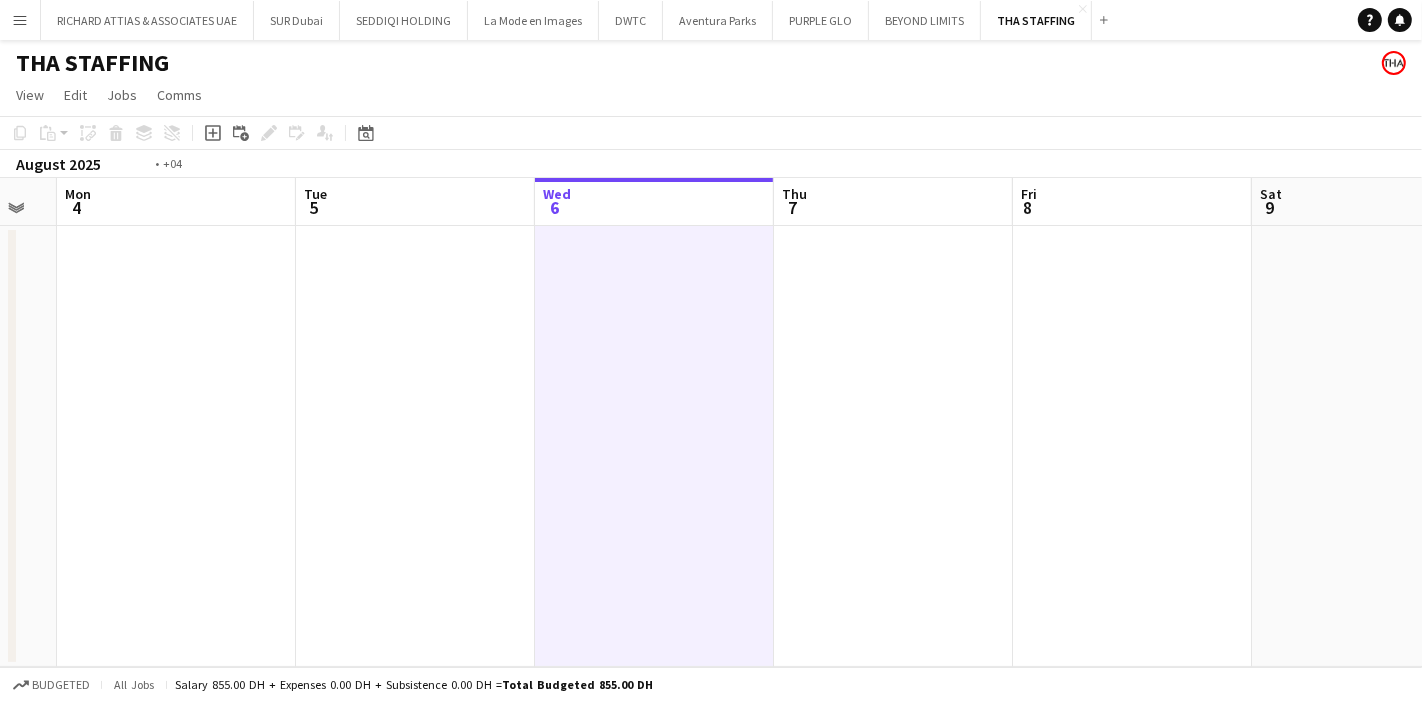 drag, startPoint x: 261, startPoint y: 369, endPoint x: 856, endPoint y: 367, distance: 595.00336 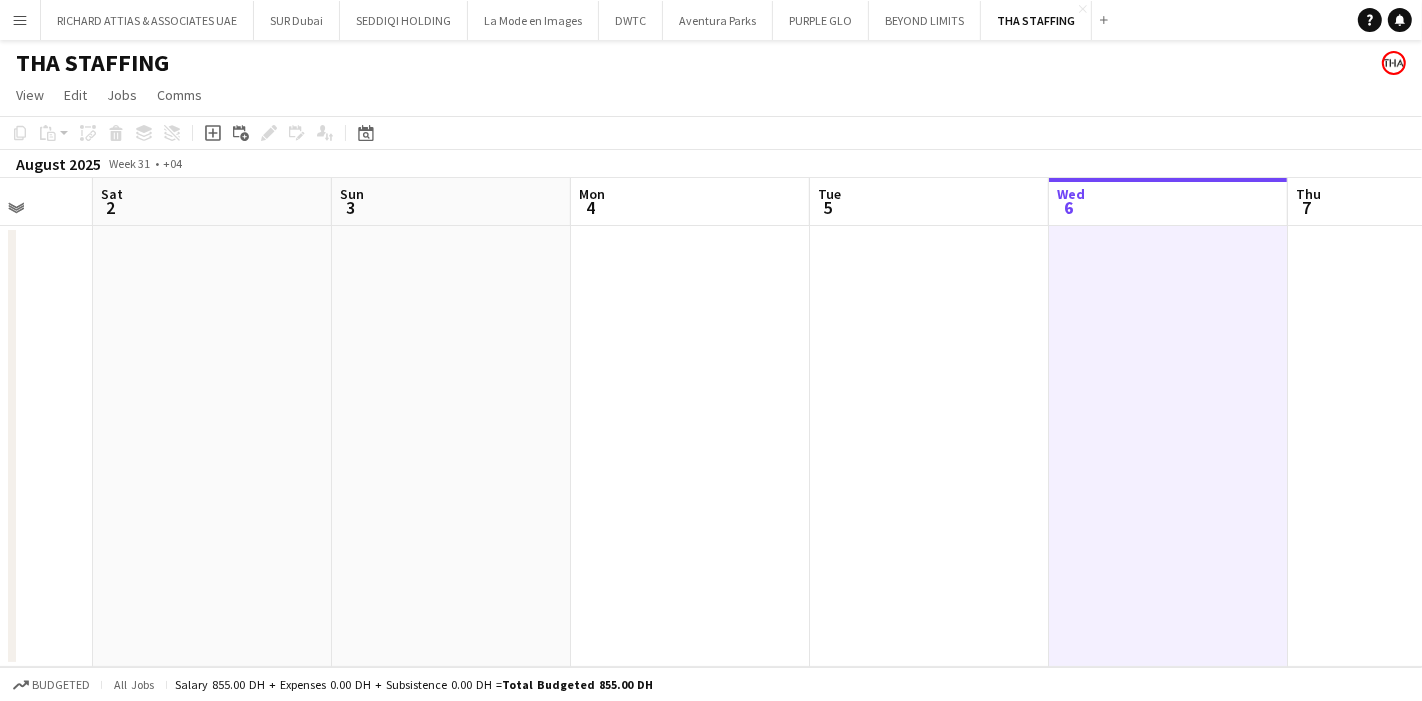 drag, startPoint x: 625, startPoint y: 359, endPoint x: 762, endPoint y: 359, distance: 137 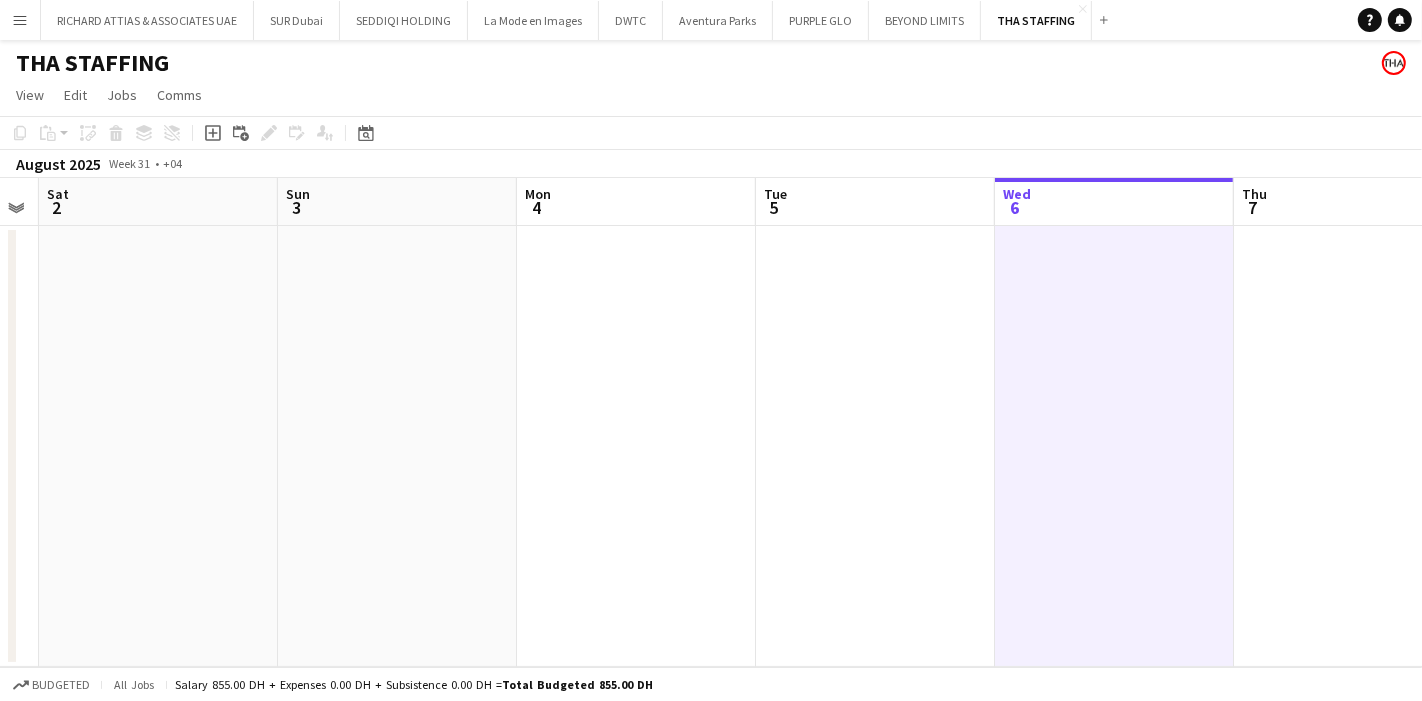 drag, startPoint x: 320, startPoint y: 361, endPoint x: 405, endPoint y: 360, distance: 85.00588 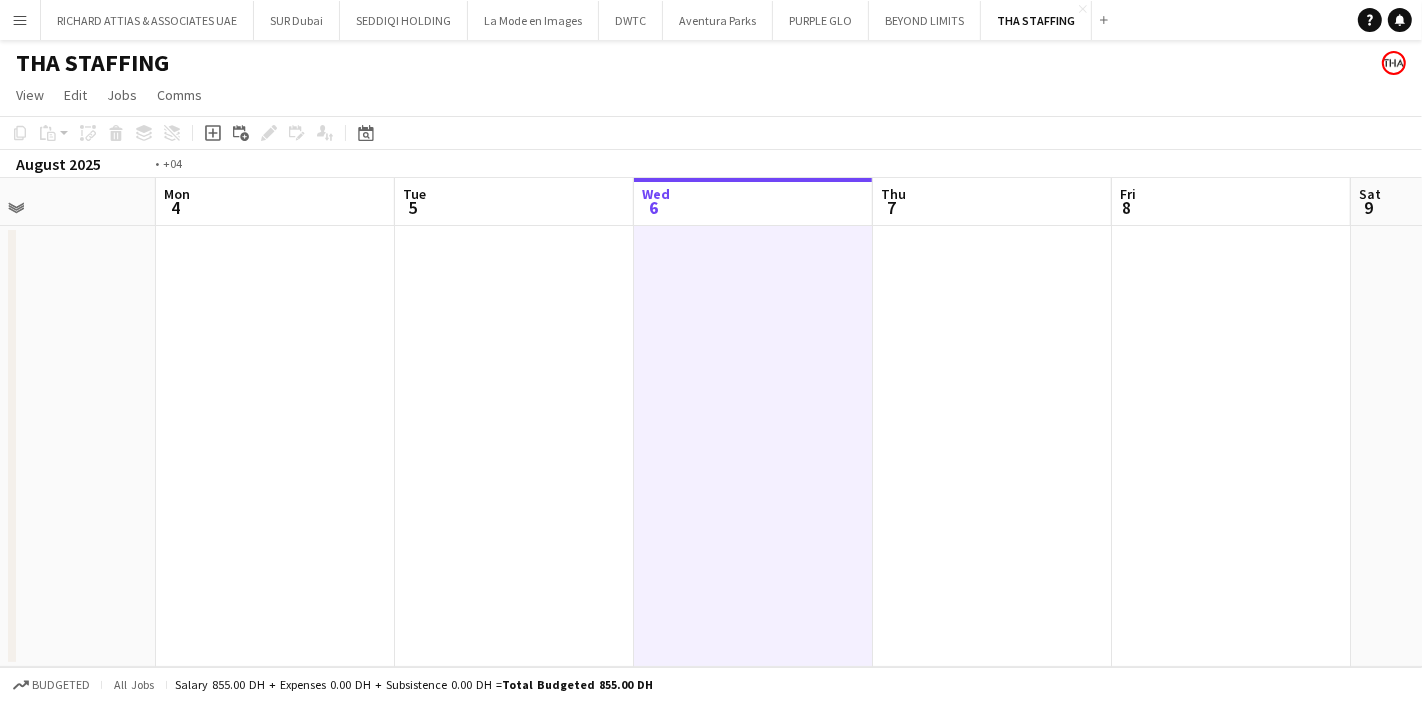 scroll, scrollTop: 0, scrollLeft: 669, axis: horizontal 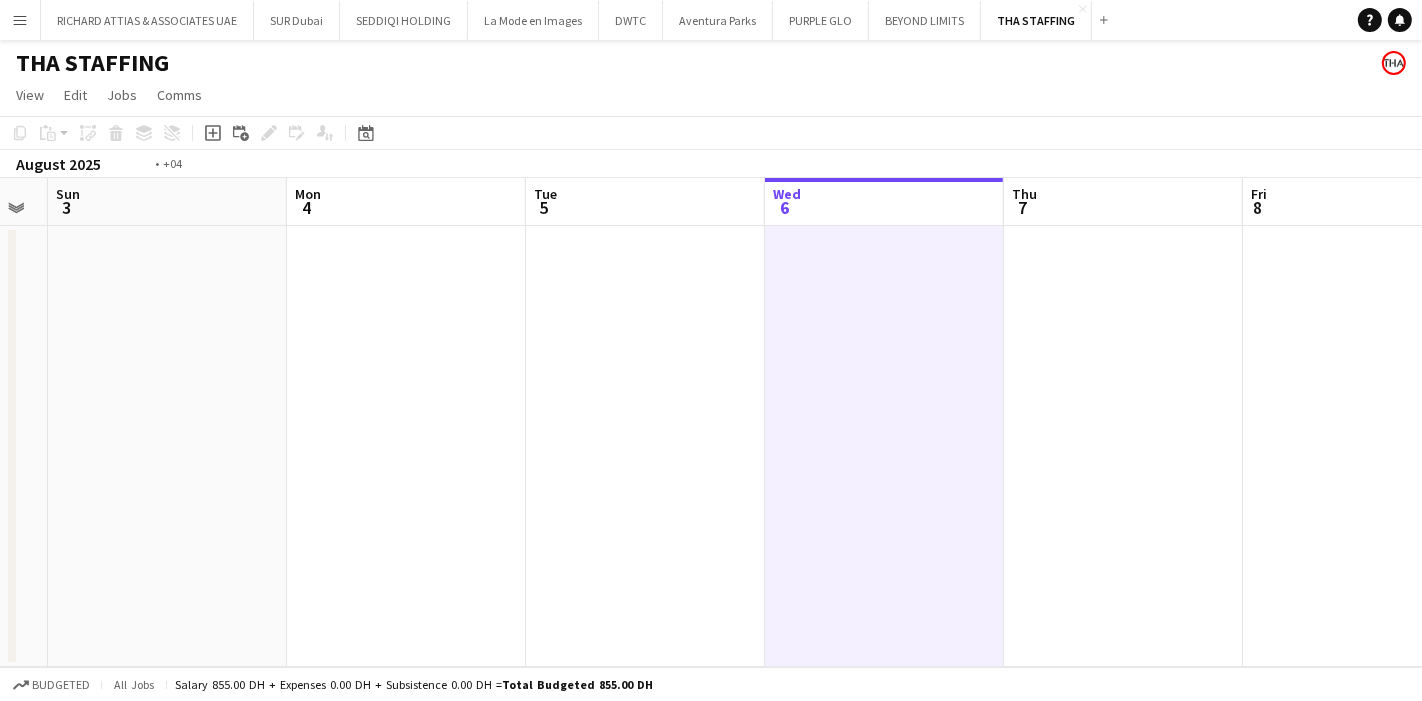drag, startPoint x: 593, startPoint y: 378, endPoint x: 188, endPoint y: 385, distance: 405.0605 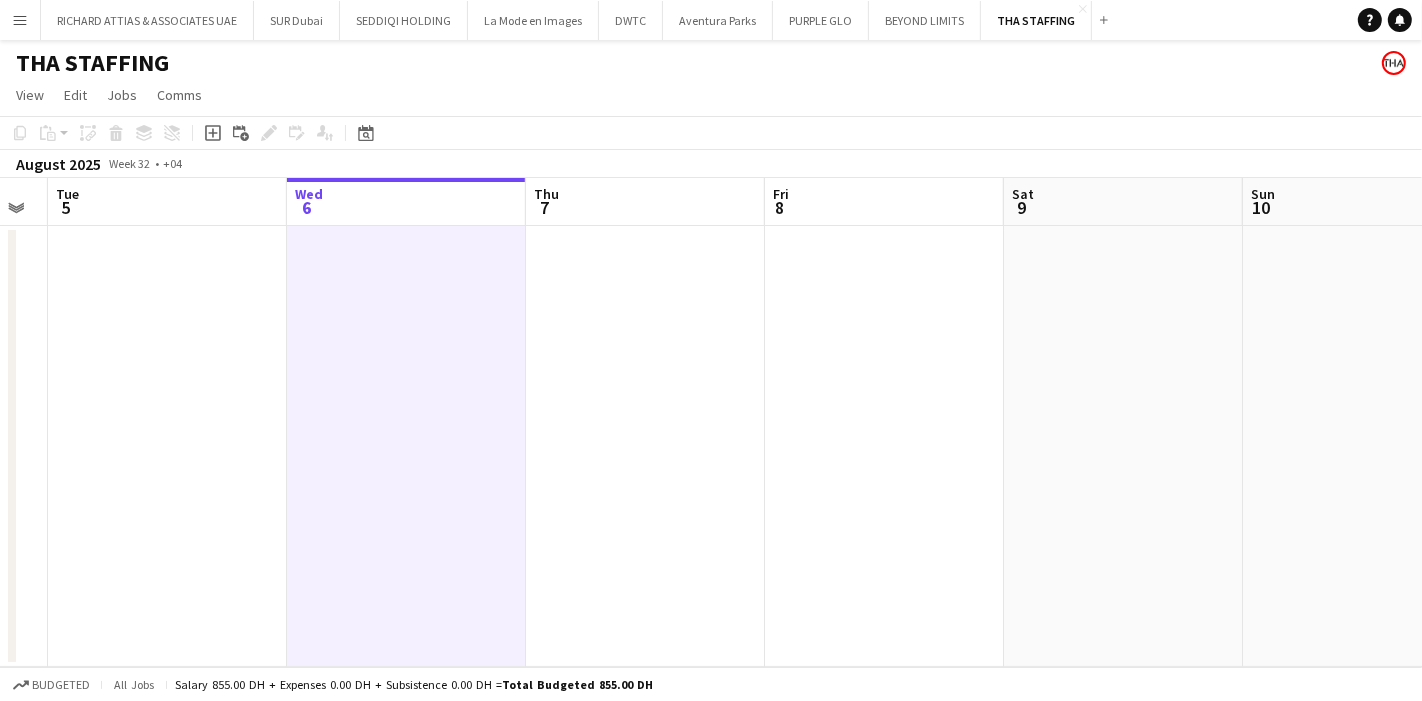 click on "Menu" at bounding box center (20, 20) 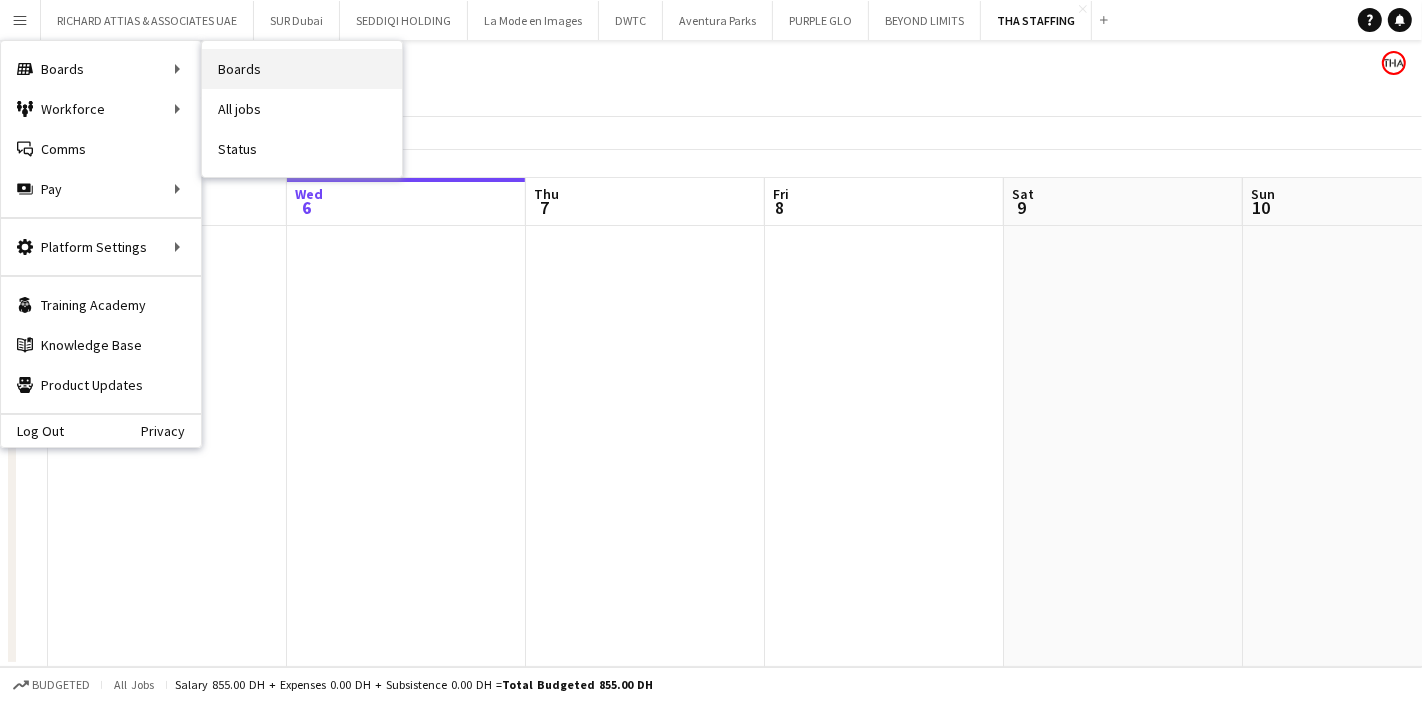 click on "Boards" at bounding box center (302, 69) 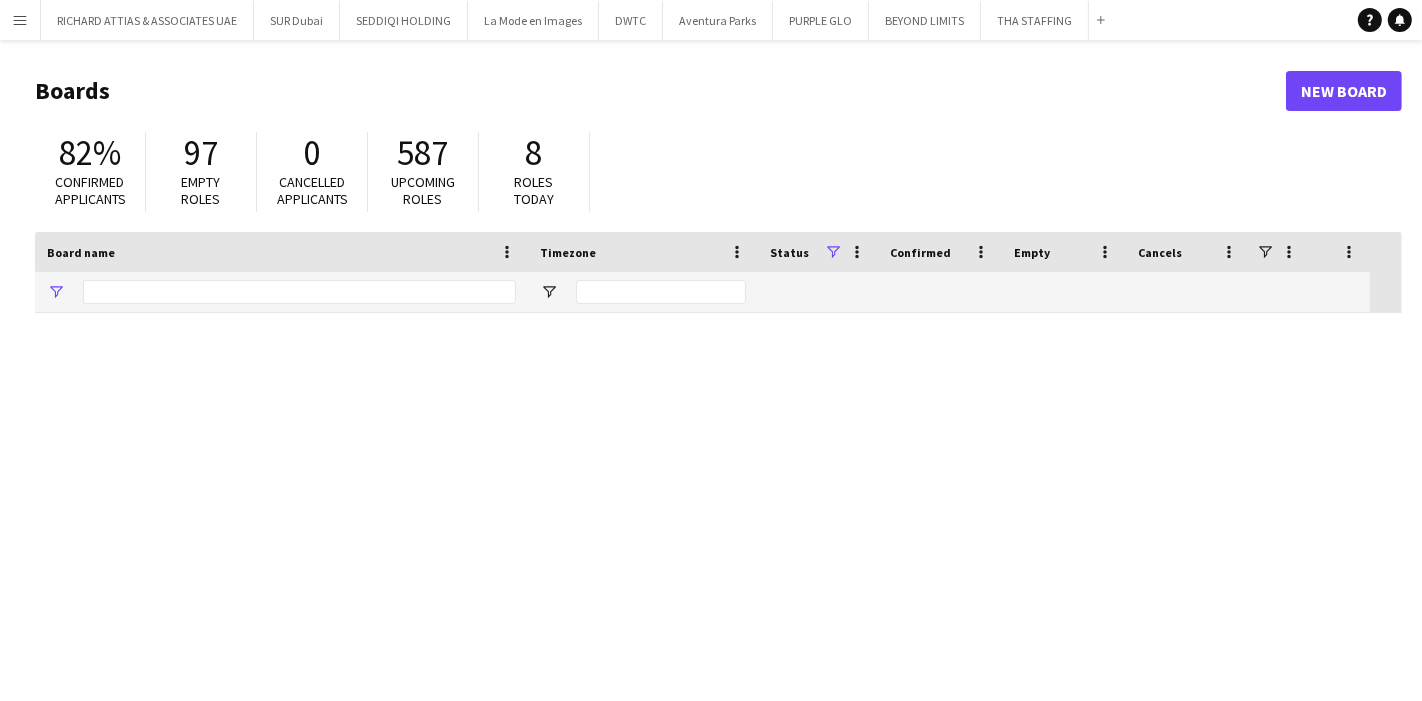 type on "***" 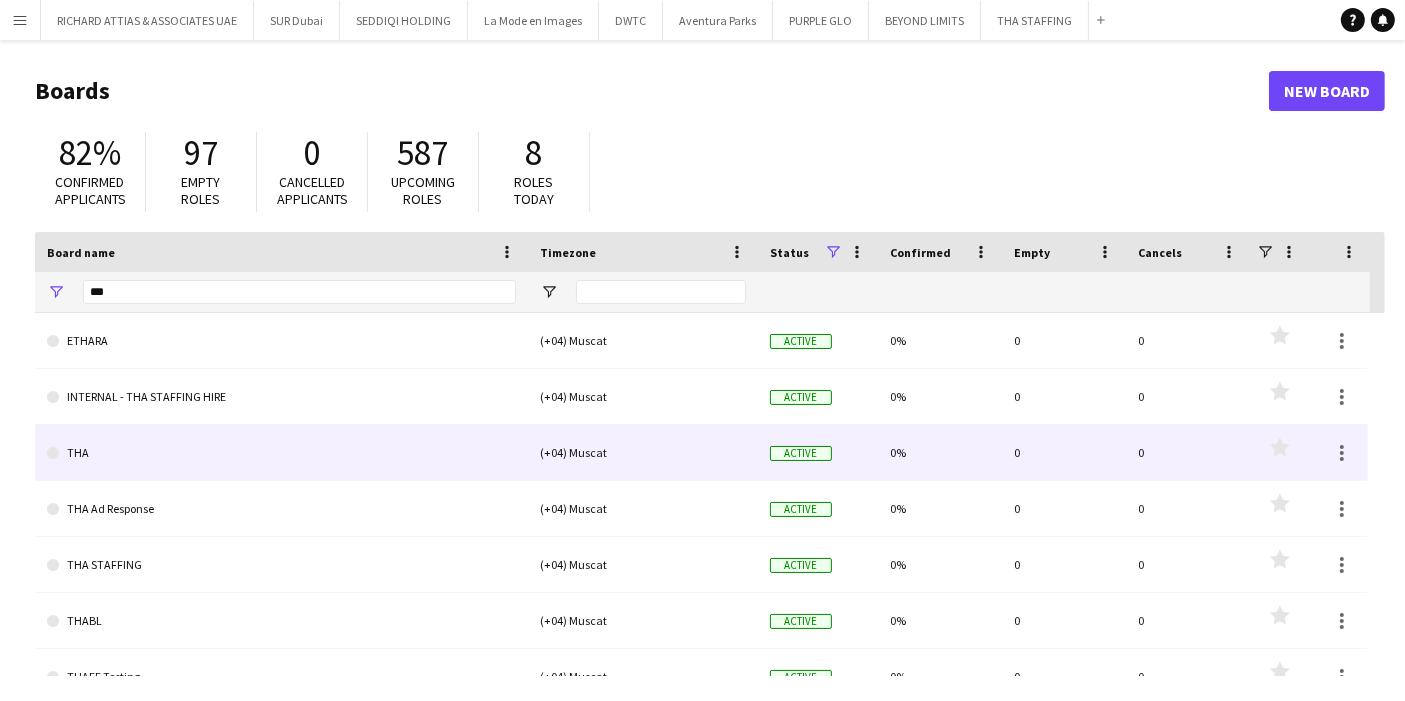 click on "THA" 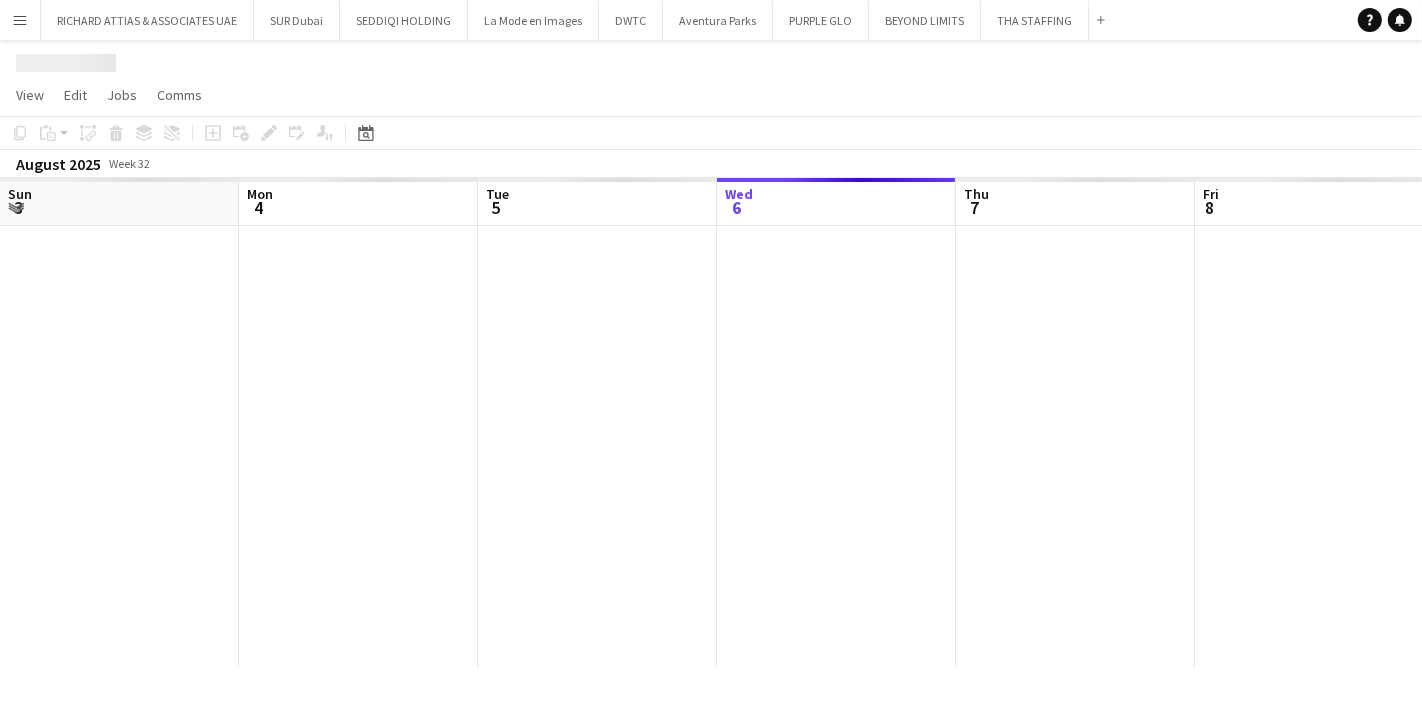 scroll, scrollTop: 0, scrollLeft: 477, axis: horizontal 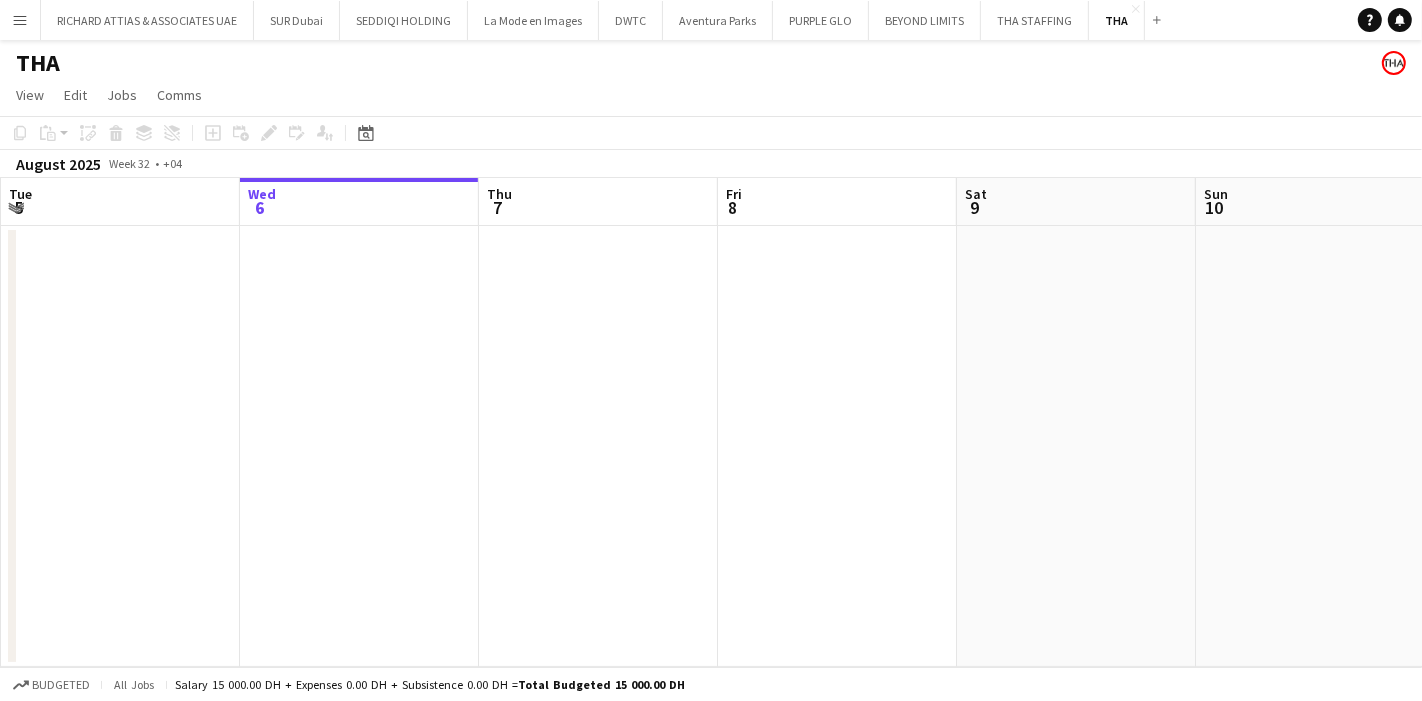 click at bounding box center (359, 446) 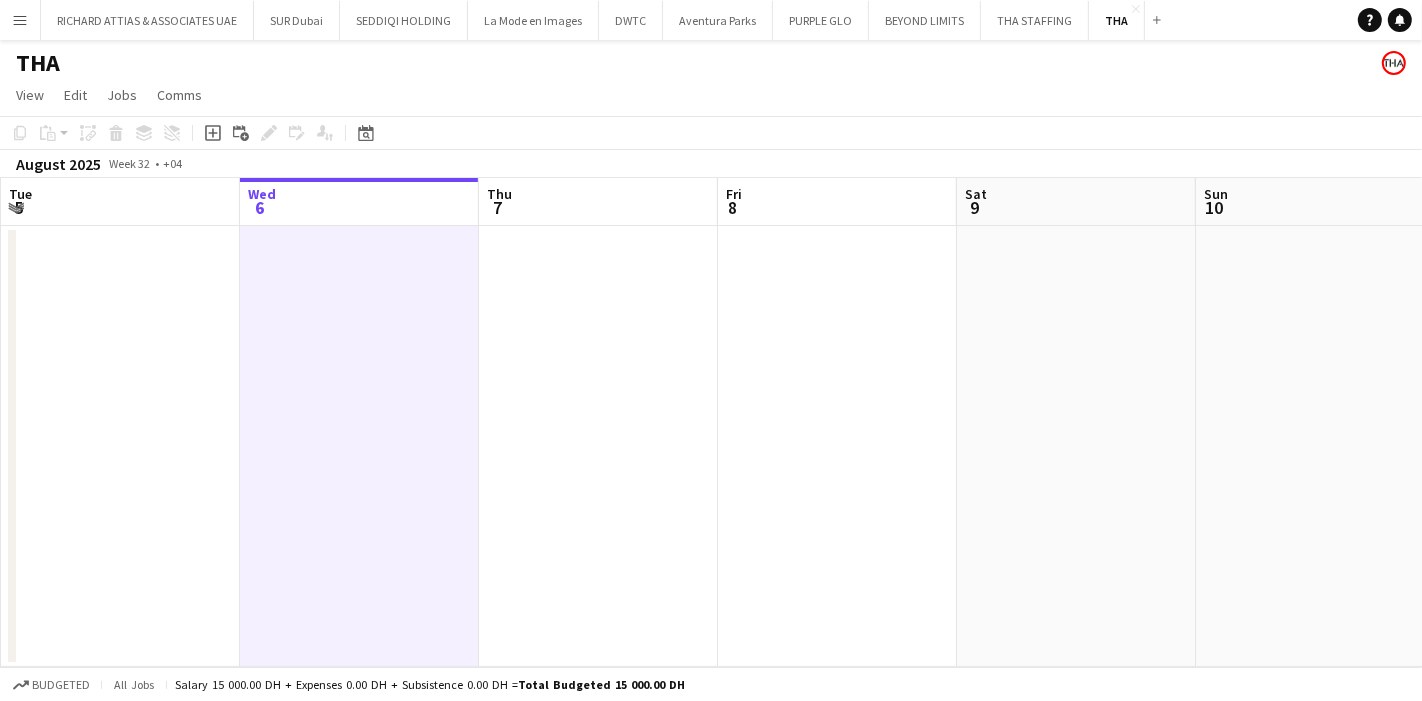 scroll, scrollTop: 0, scrollLeft: 477, axis: horizontal 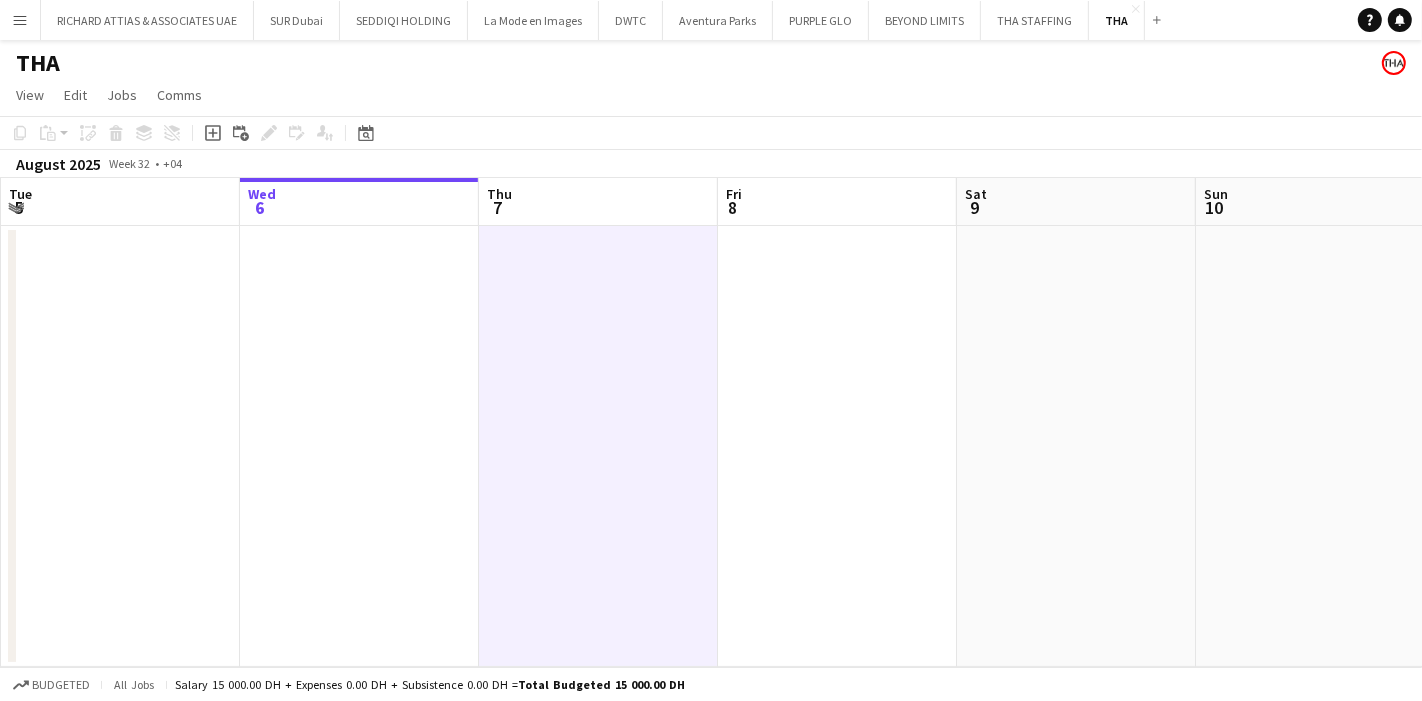 click at bounding box center (359, 446) 